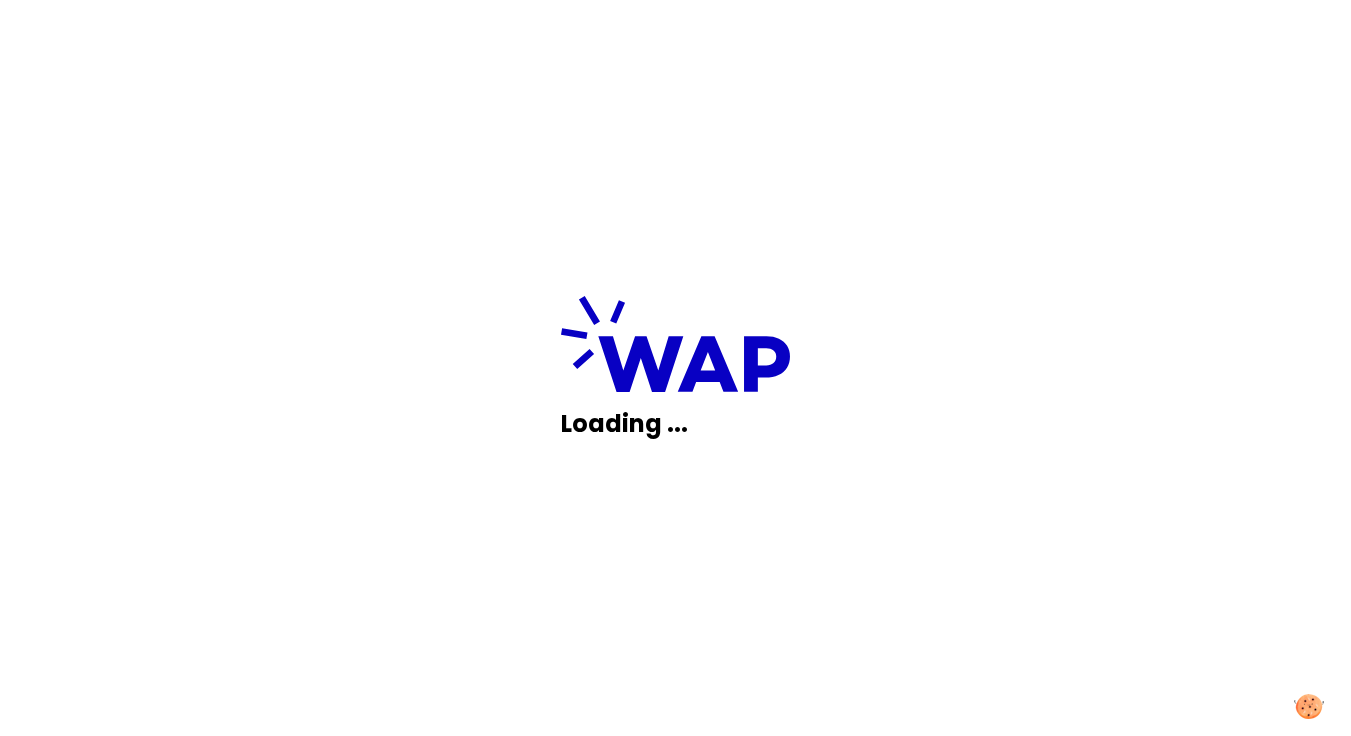 scroll, scrollTop: 0, scrollLeft: 0, axis: both 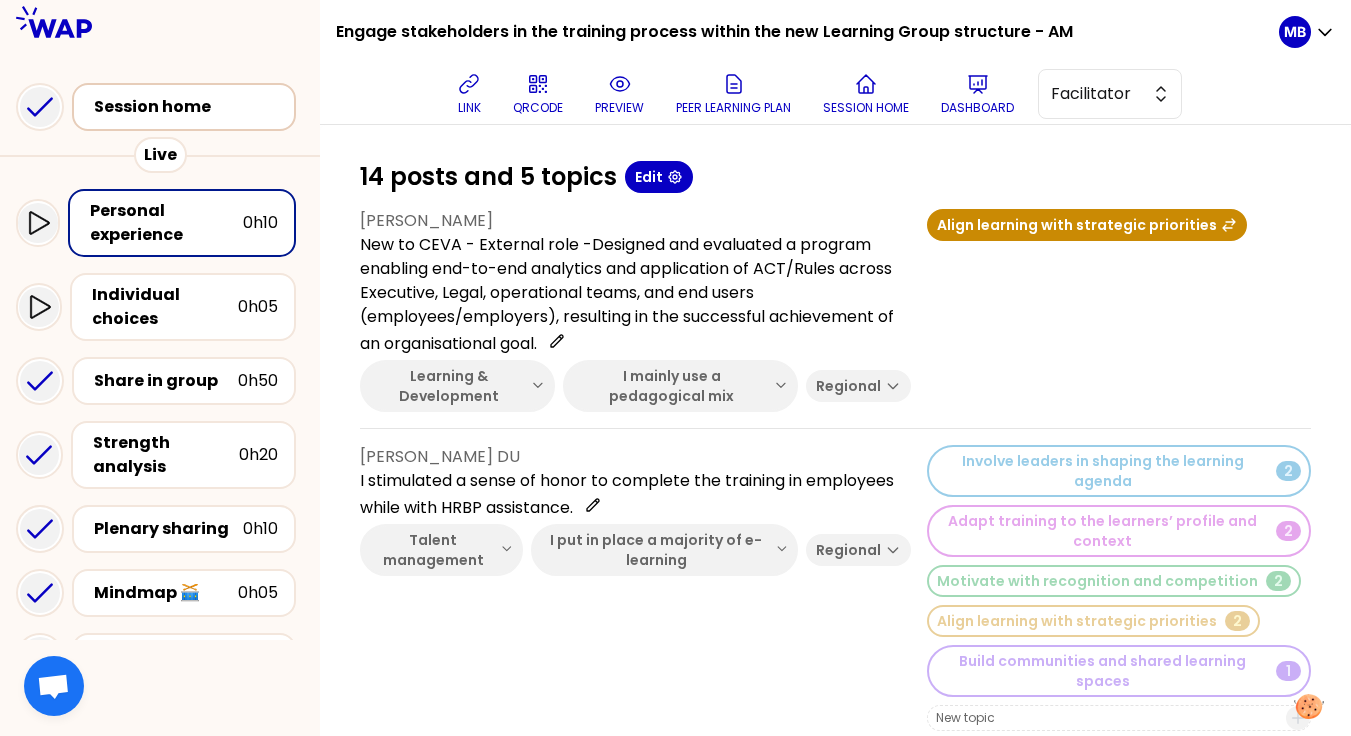 click on "Session home" at bounding box center [190, 107] 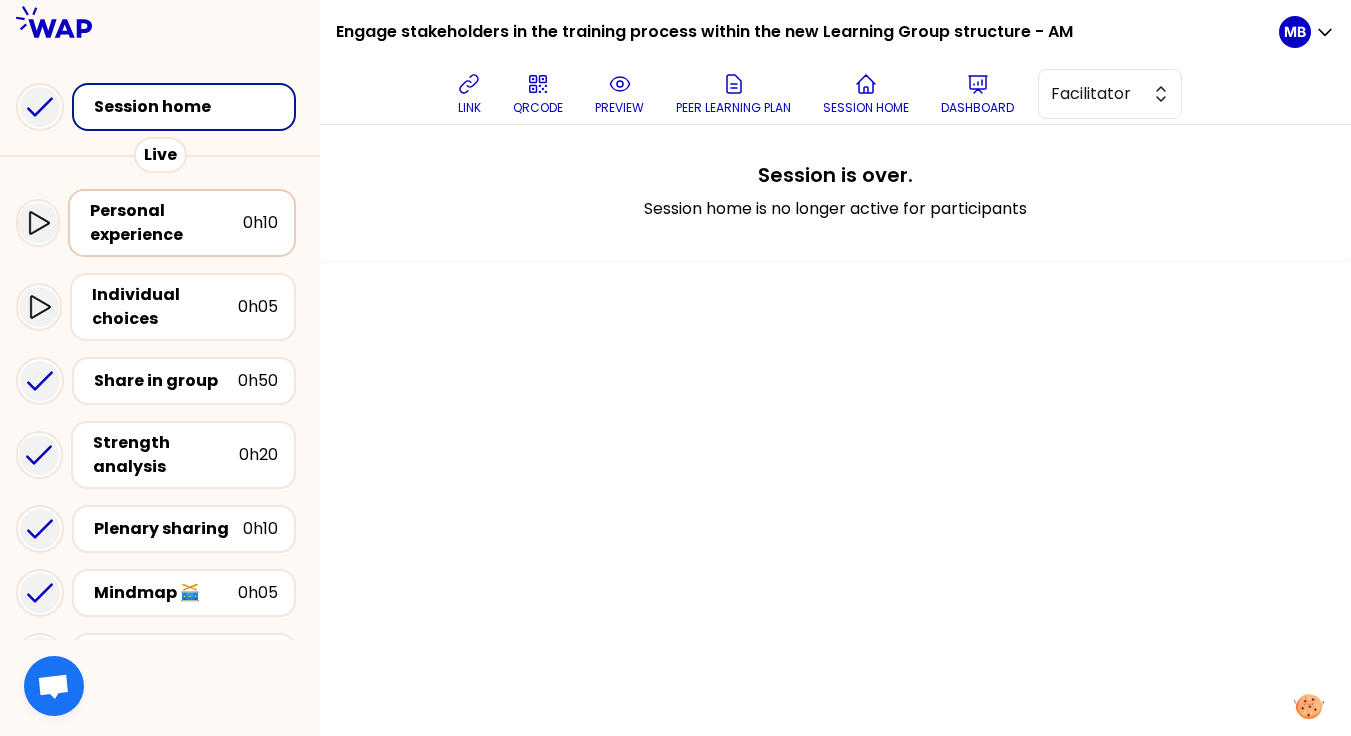 click on "Personal experience" at bounding box center [166, 223] 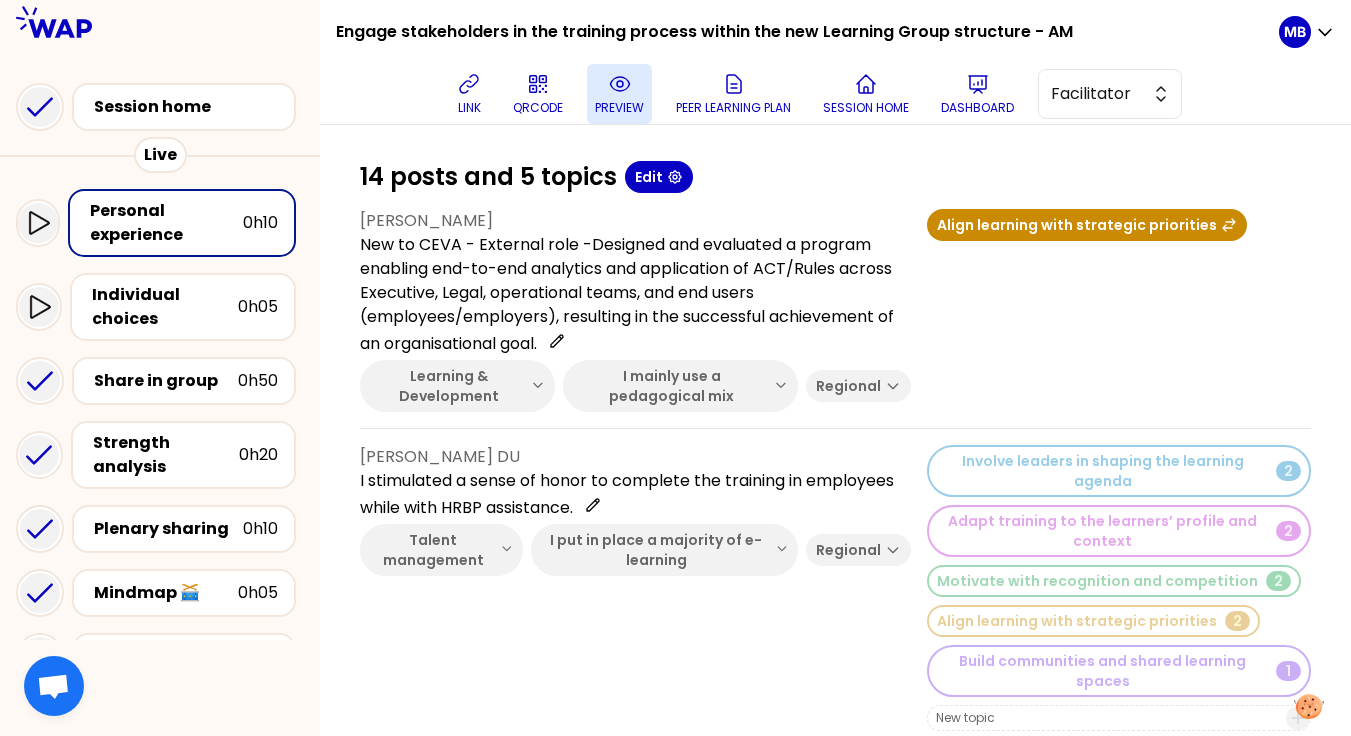 click on "preview" at bounding box center [619, 94] 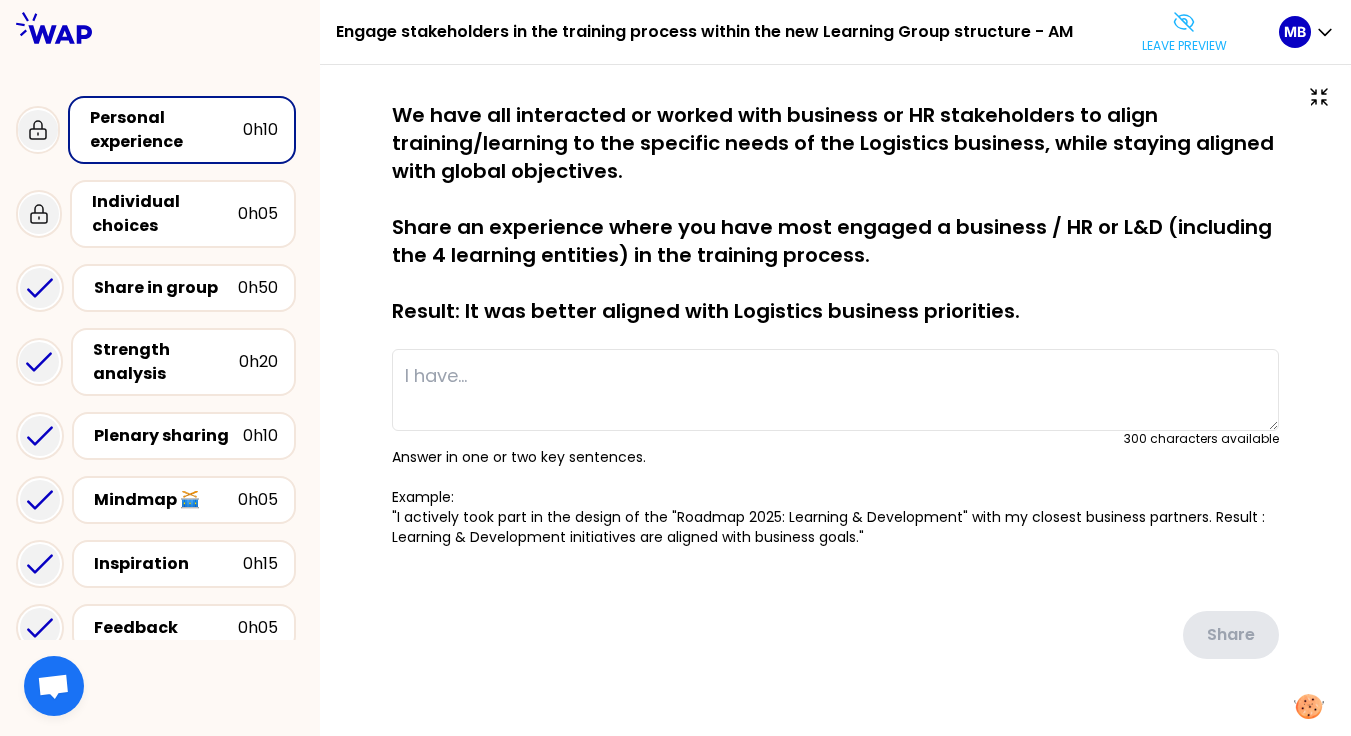 type on "New to CEVA - External role -Designed and evaluated a program enabling end-to-end analytics and application of ACT/Rules across Executive, Legal, operational teams, and end users (employees/employers), resulting in the successful achievement of an organisational goal." 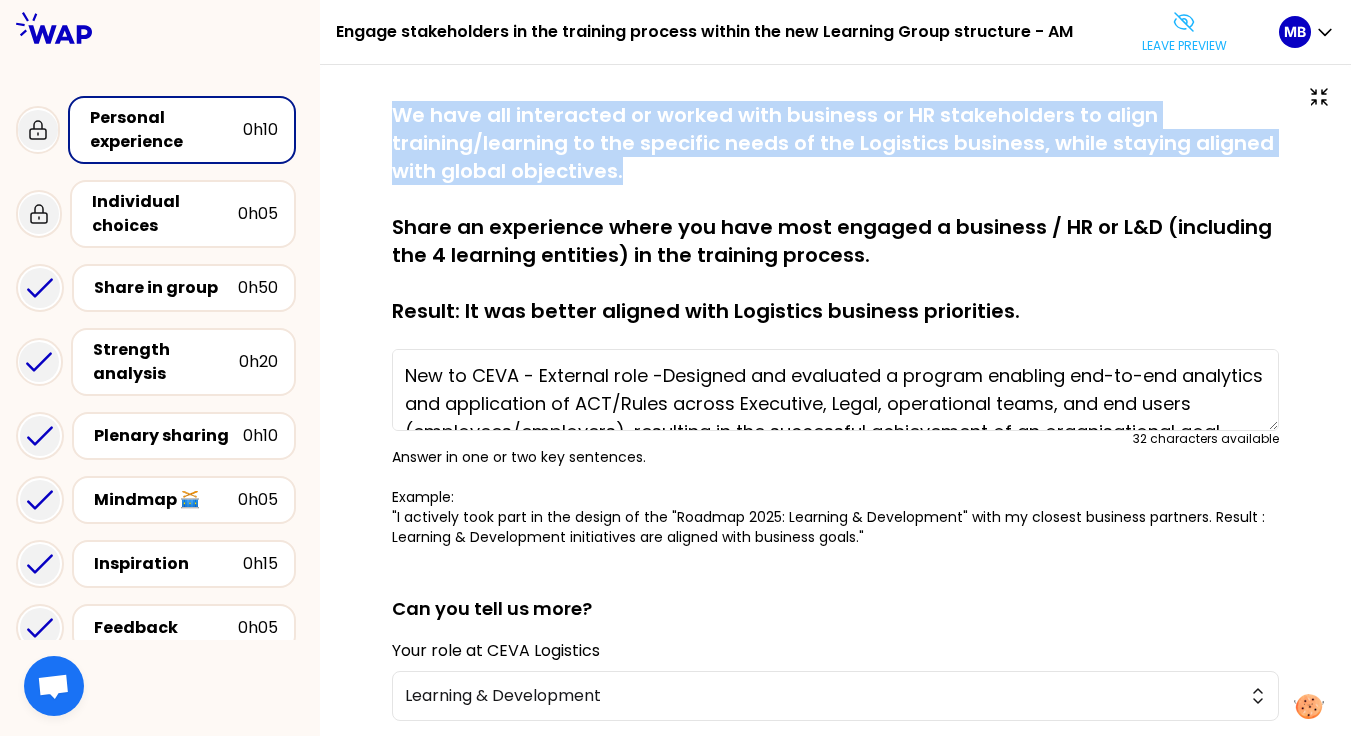drag, startPoint x: 395, startPoint y: 106, endPoint x: 702, endPoint y: 177, distance: 315.10315 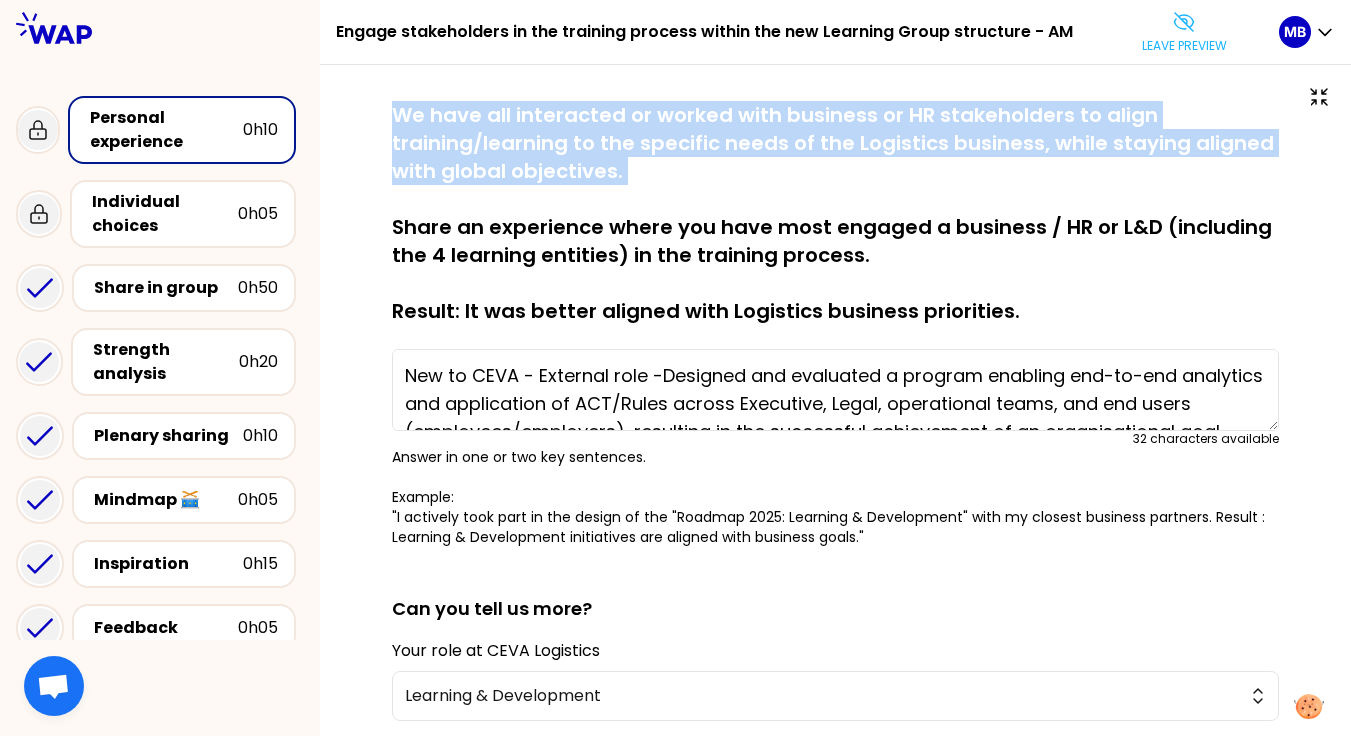 drag, startPoint x: 387, startPoint y: 109, endPoint x: 689, endPoint y: 188, distance: 312.1618 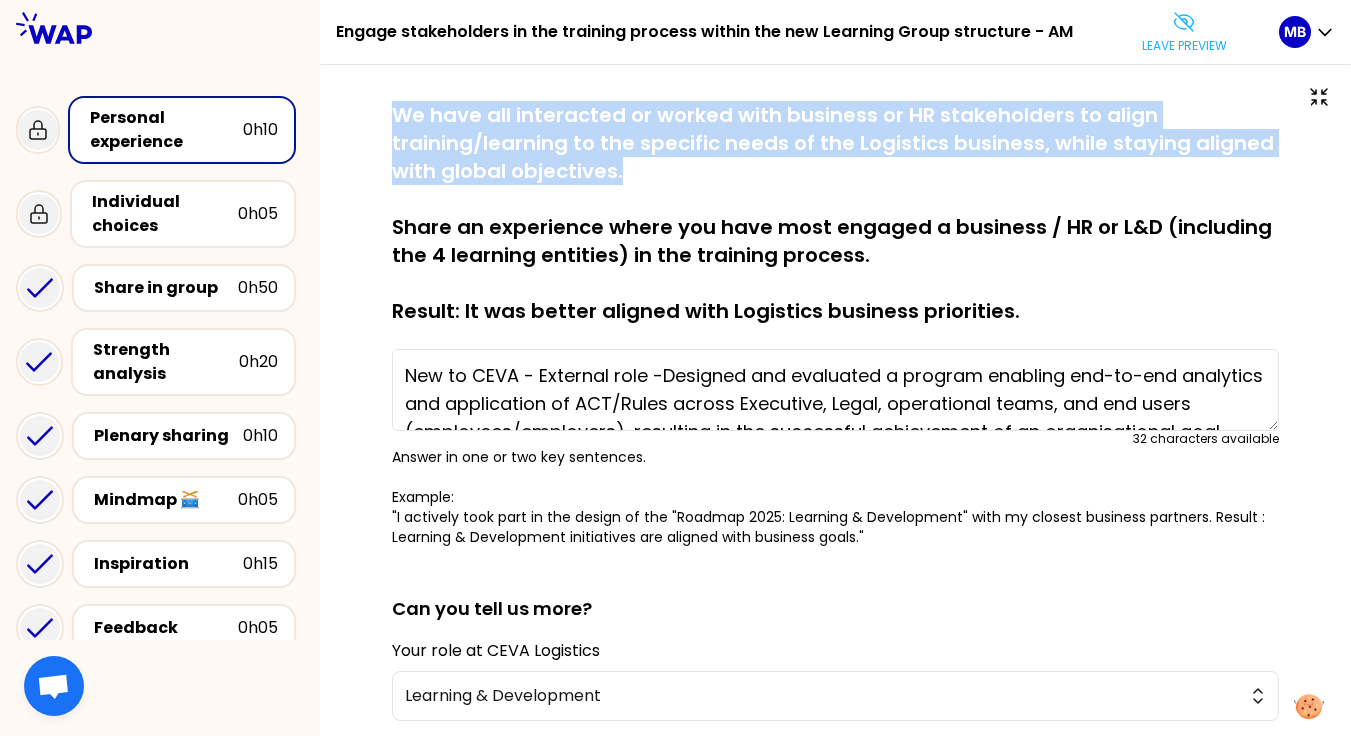 drag, startPoint x: 392, startPoint y: 110, endPoint x: 693, endPoint y: 176, distance: 308.15094 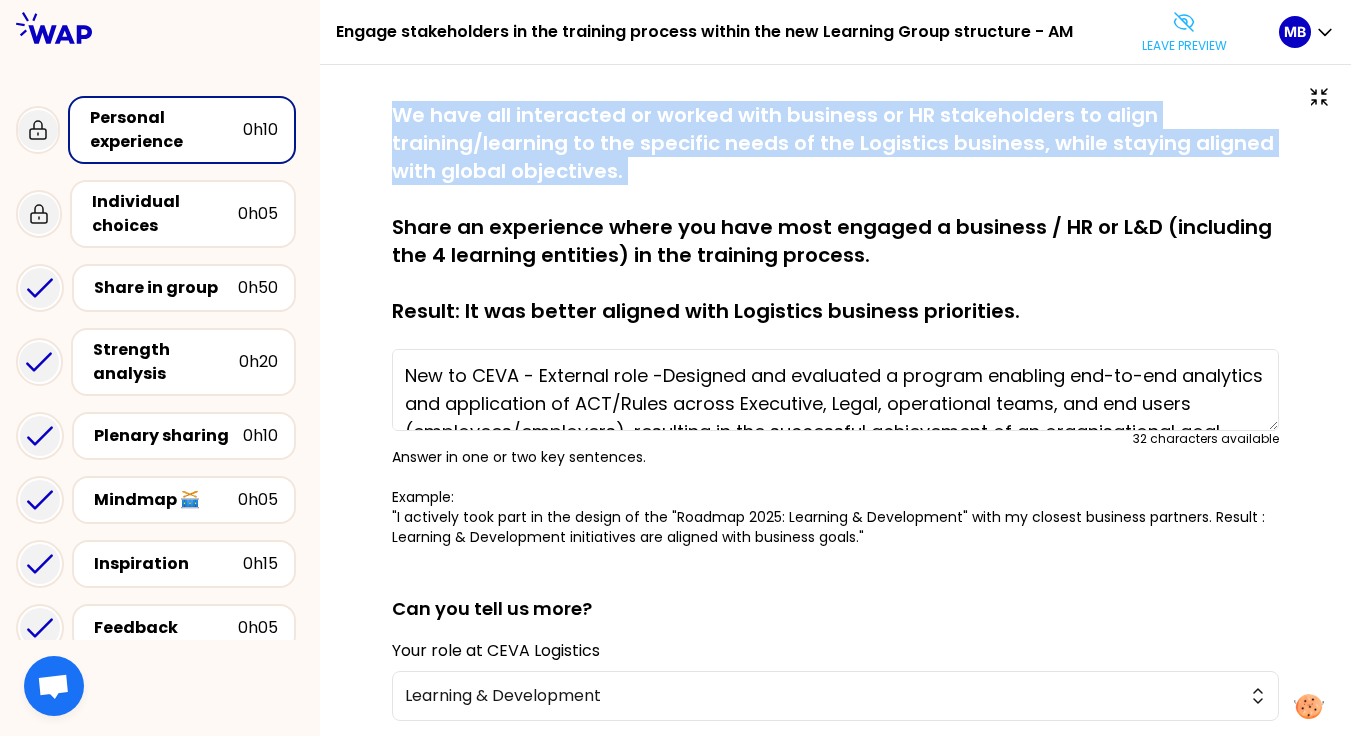 drag, startPoint x: 379, startPoint y: 101, endPoint x: 659, endPoint y: 176, distance: 289.87067 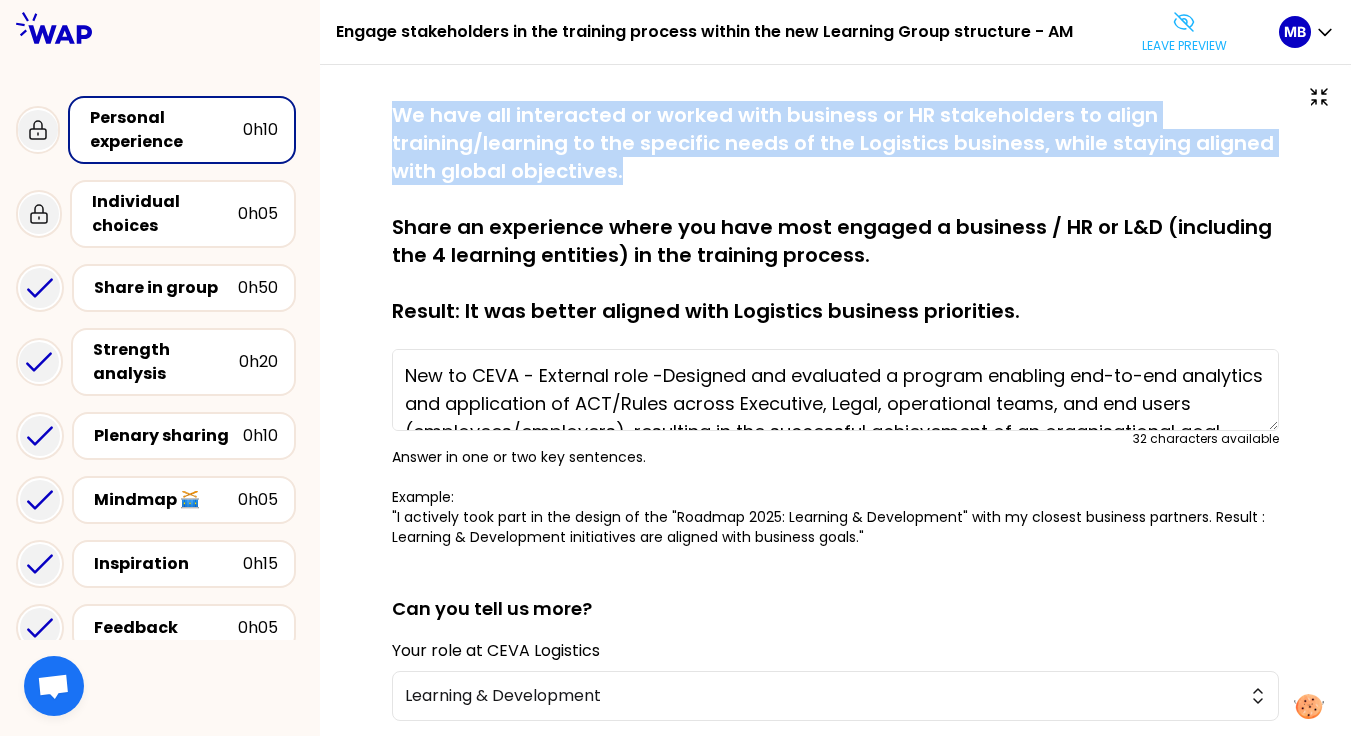 drag, startPoint x: 657, startPoint y: 182, endPoint x: 329, endPoint y: 93, distance: 339.86026 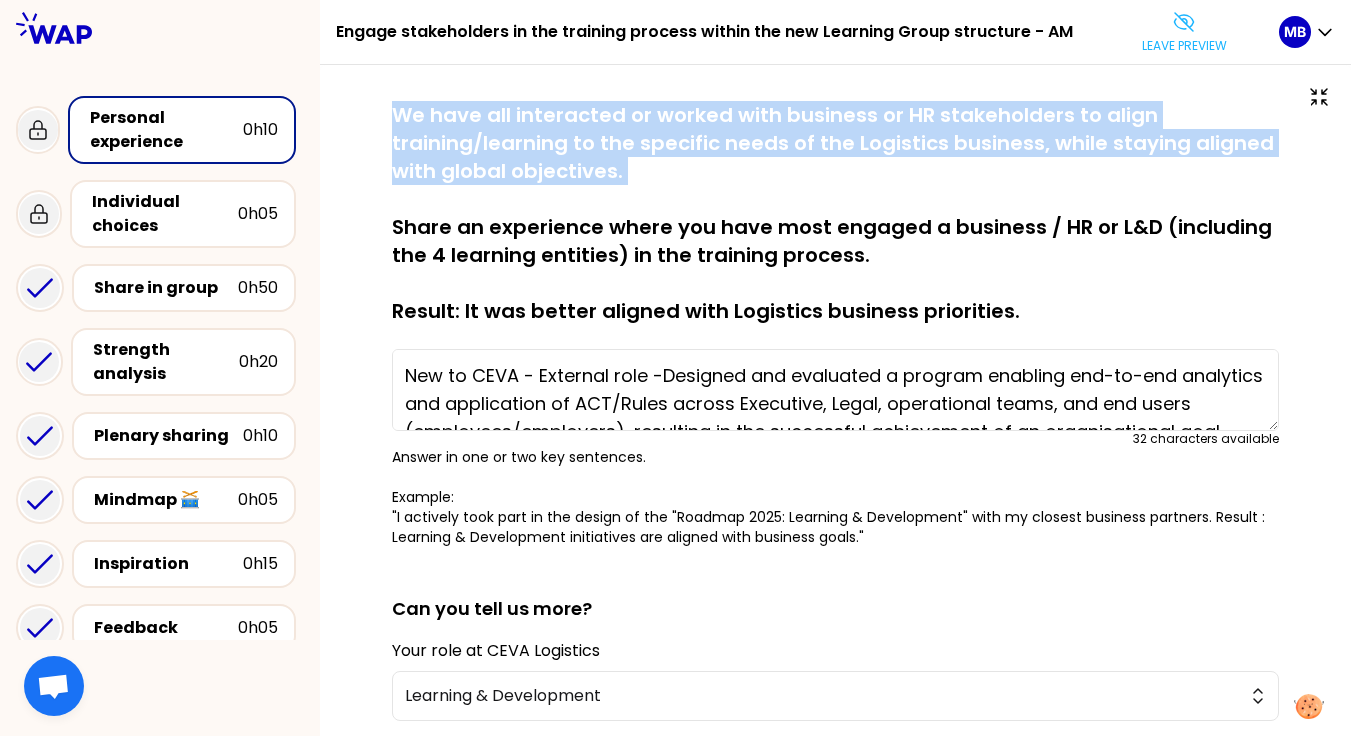 drag, startPoint x: 389, startPoint y: 114, endPoint x: 675, endPoint y: 204, distance: 299.82663 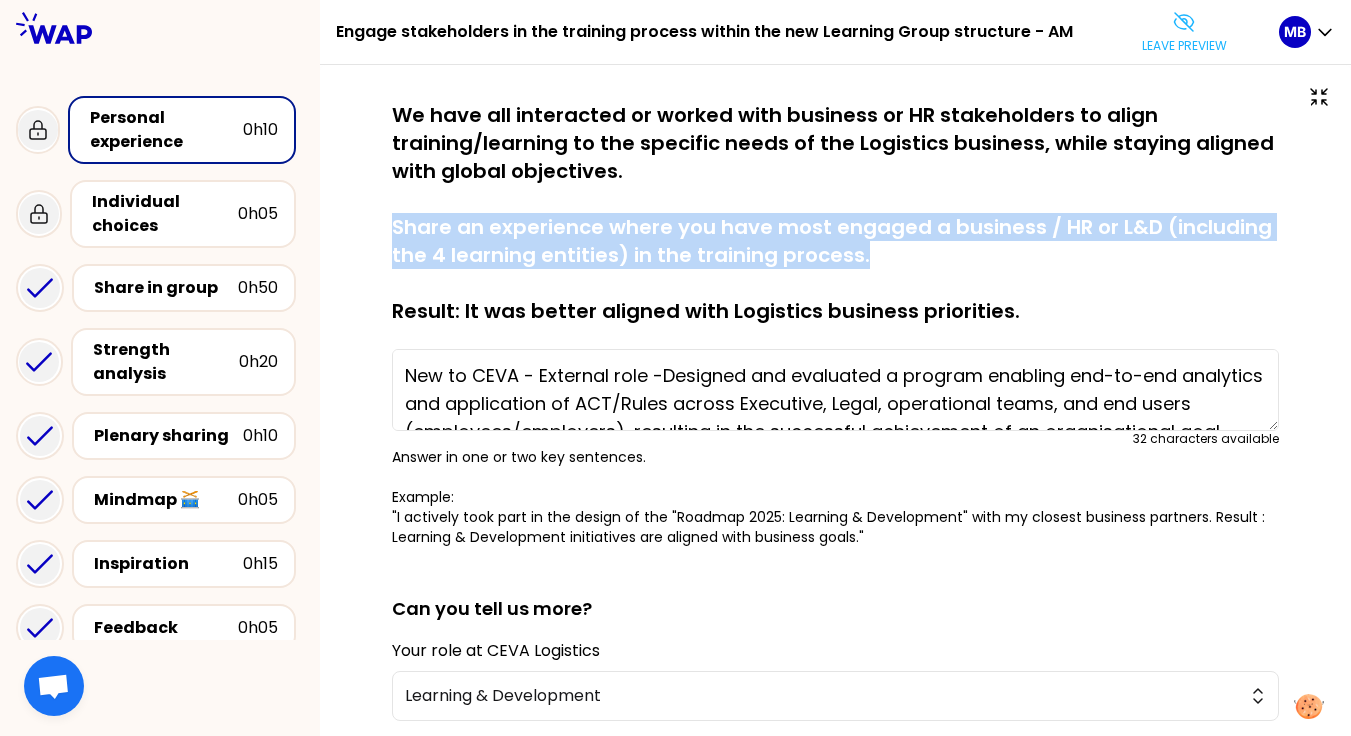 drag, startPoint x: 786, startPoint y: 257, endPoint x: 371, endPoint y: 228, distance: 416.01202 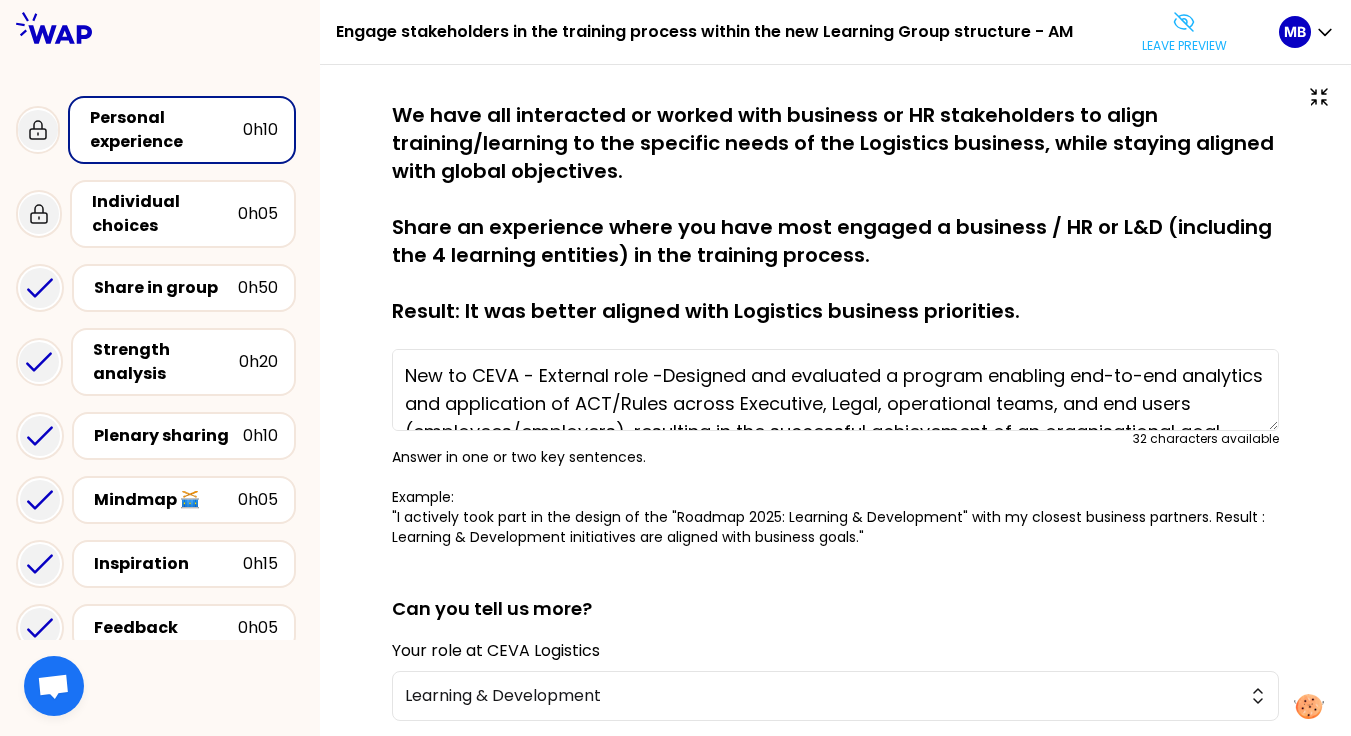 click on "We have all interacted or worked with business or HR stakeholders to align training/learning to the specific needs of the Logistics business, while staying aligned with global objectives.
Share an experience where you have most engaged a business / HR or L&D (including the 4 learning entities) in the training process.
Result: It was better aligned with Logistics business priorities." at bounding box center [835, 213] 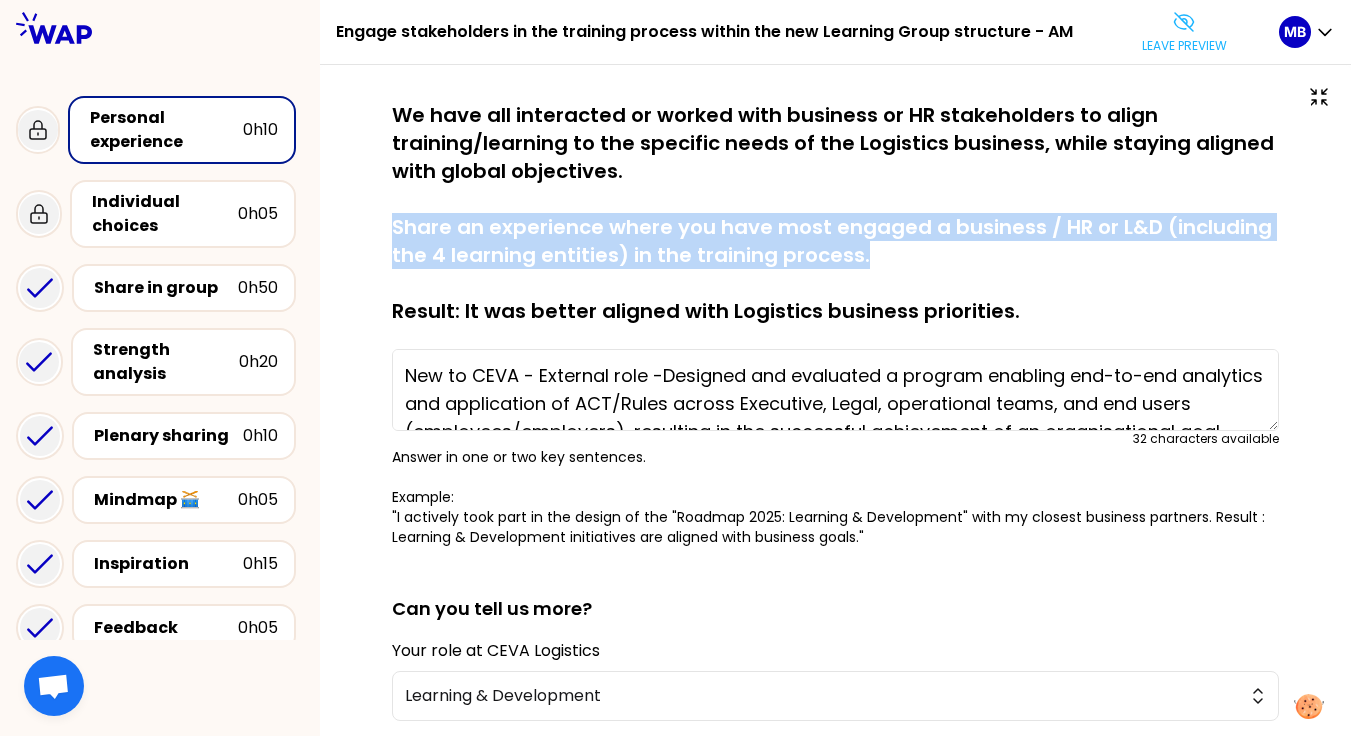 drag, startPoint x: 889, startPoint y: 258, endPoint x: 378, endPoint y: 233, distance: 511.61118 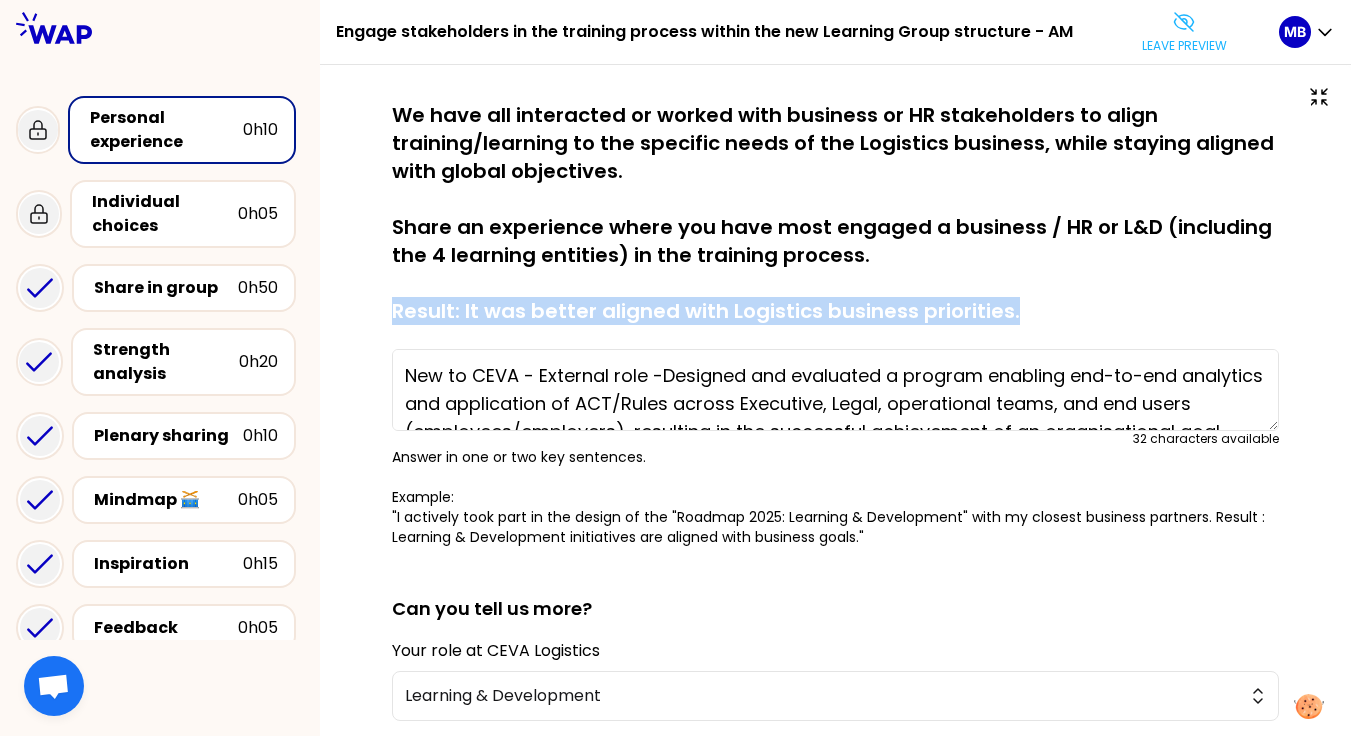 drag, startPoint x: 503, startPoint y: 316, endPoint x: 1028, endPoint y: 309, distance: 525.0467 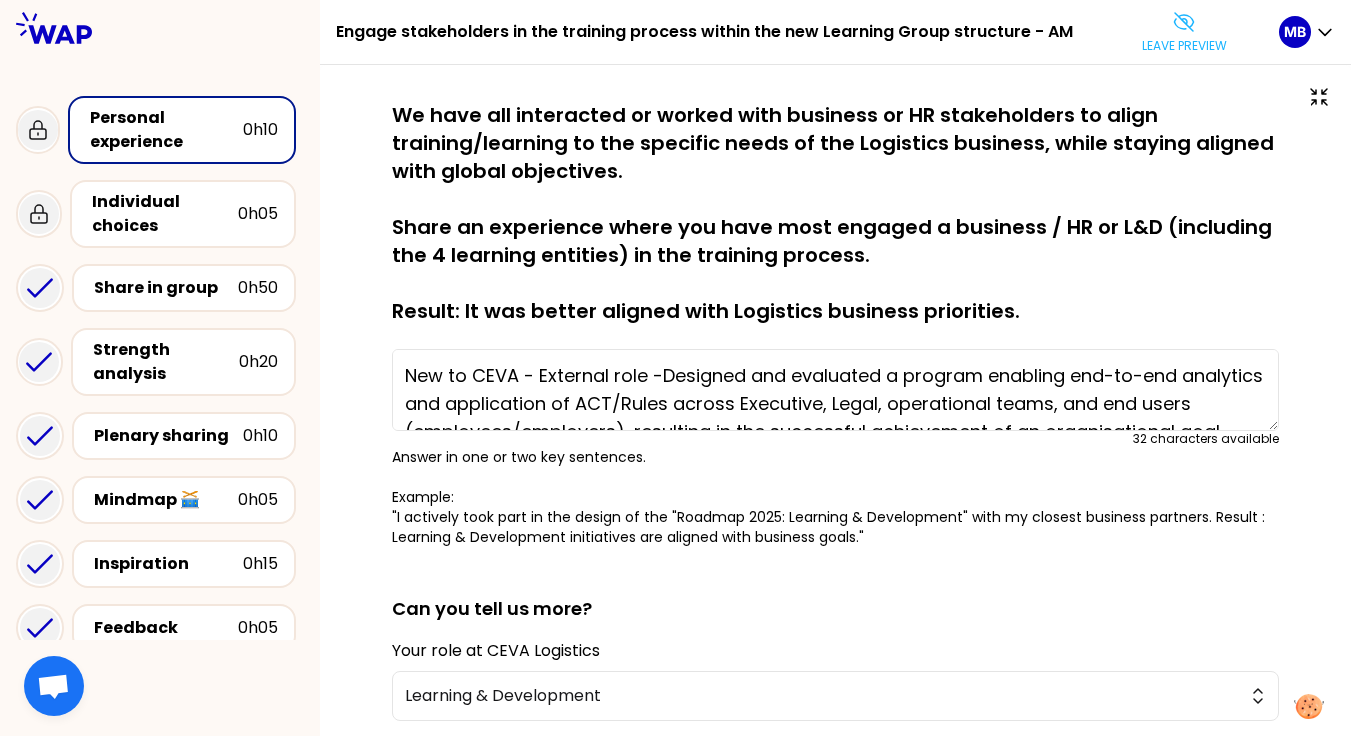 click on "We have all interacted or worked with business or HR stakeholders to align training/learning to the specific needs of the Logistics business, while staying aligned with global objectives.
Share an experience where you have most engaged a business / HR or L&D (including the 4 learning entities) in the training process.
Result: It was better aligned with Logistics business priorities." at bounding box center [835, 213] 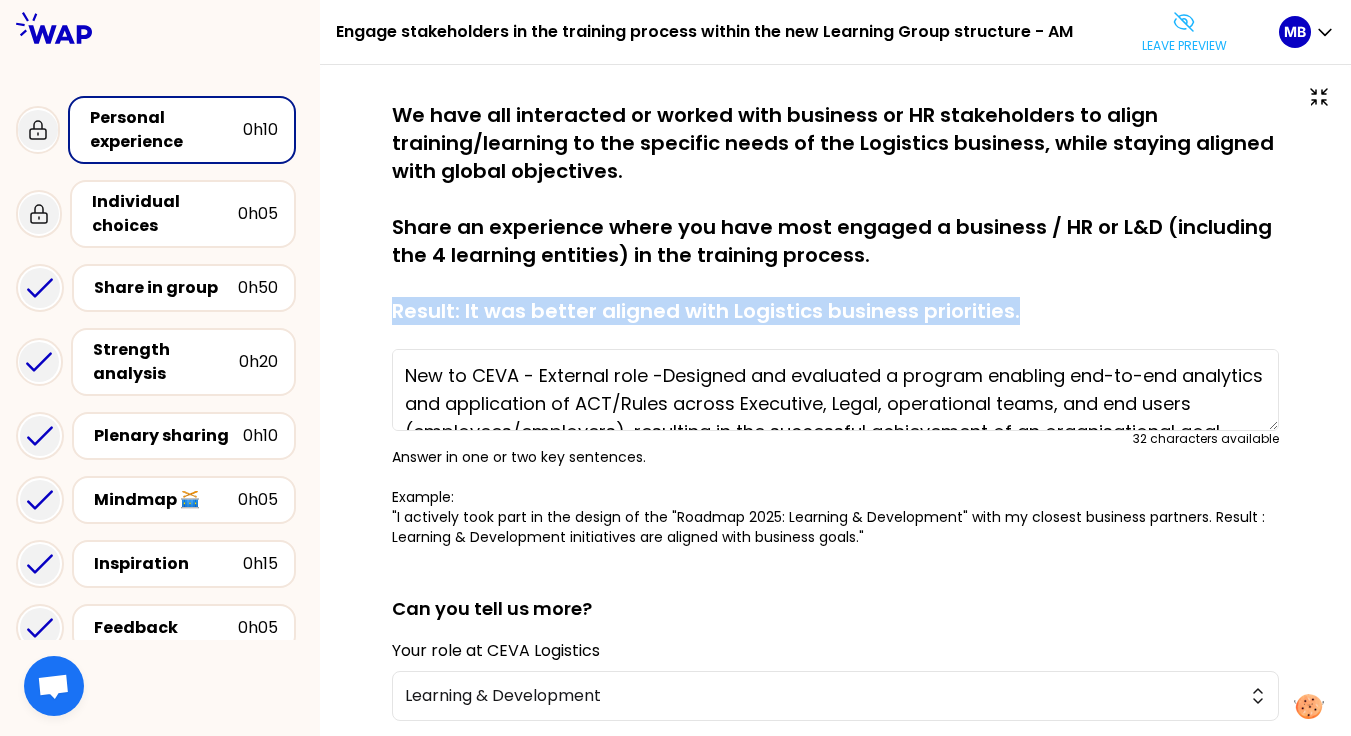 drag, startPoint x: 389, startPoint y: 313, endPoint x: 1025, endPoint y: 316, distance: 636.0071 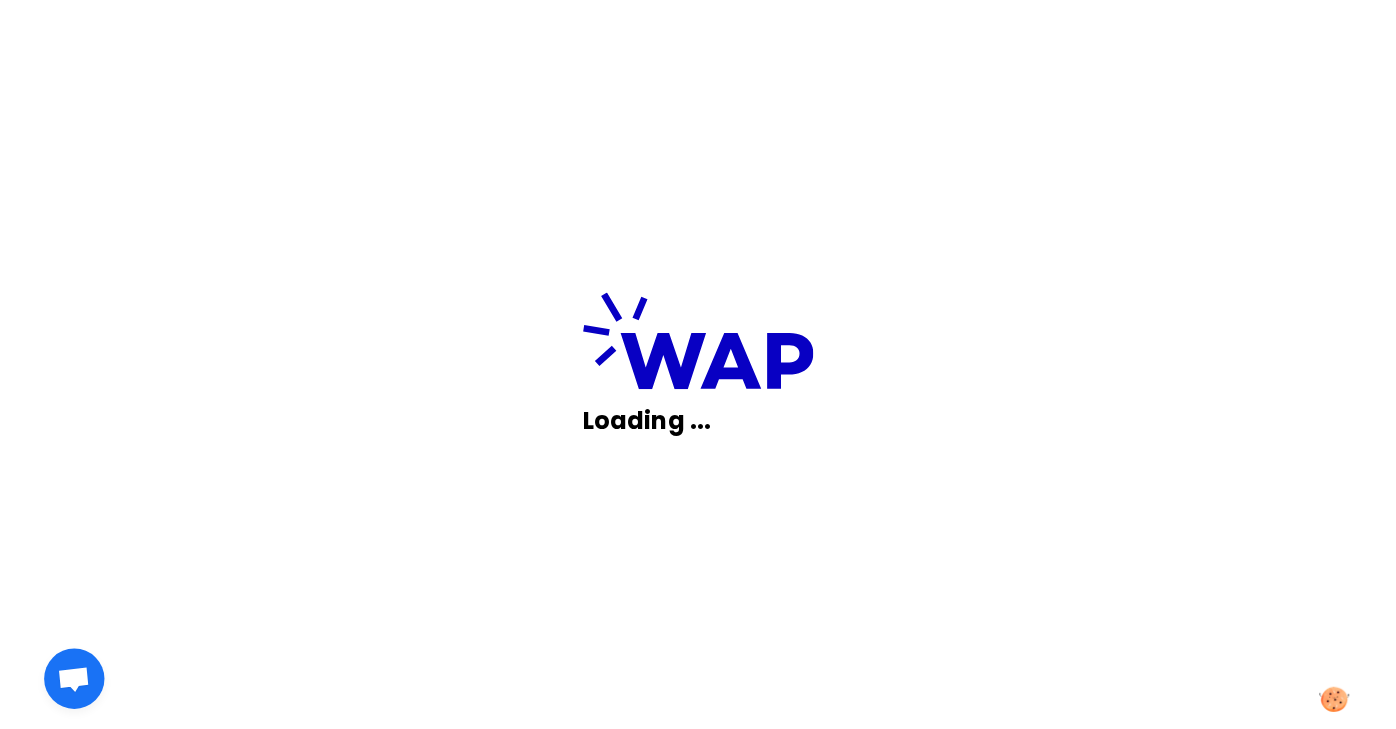 scroll, scrollTop: 0, scrollLeft: 0, axis: both 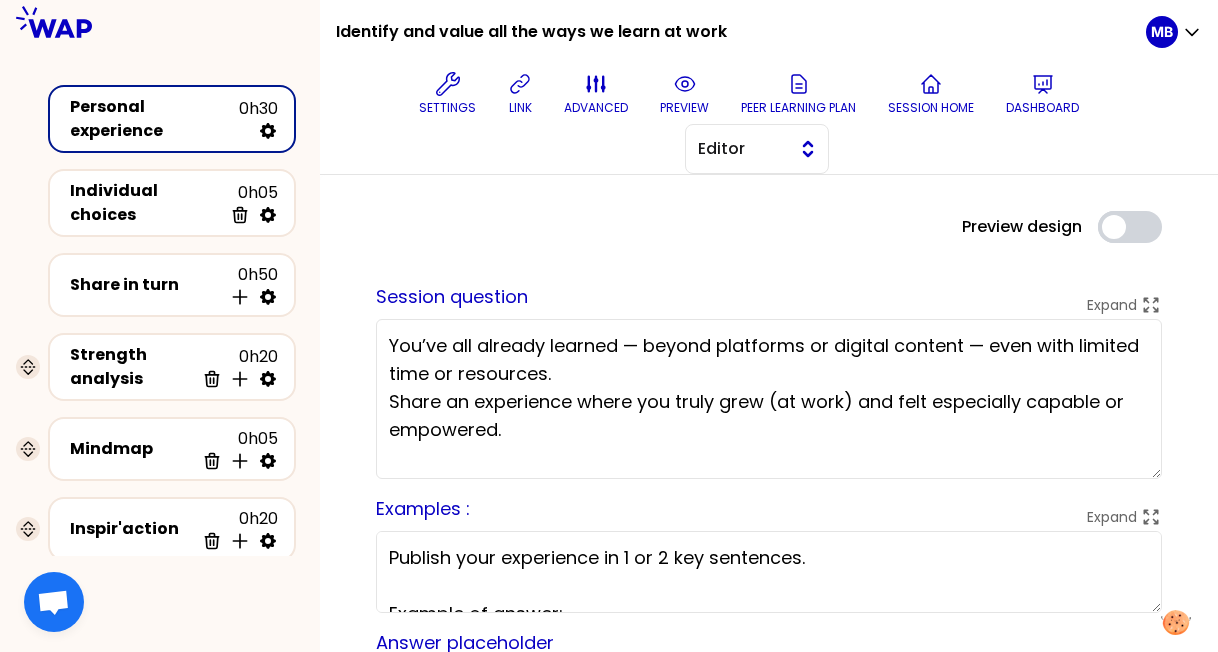 click on "Editor" at bounding box center [743, 149] 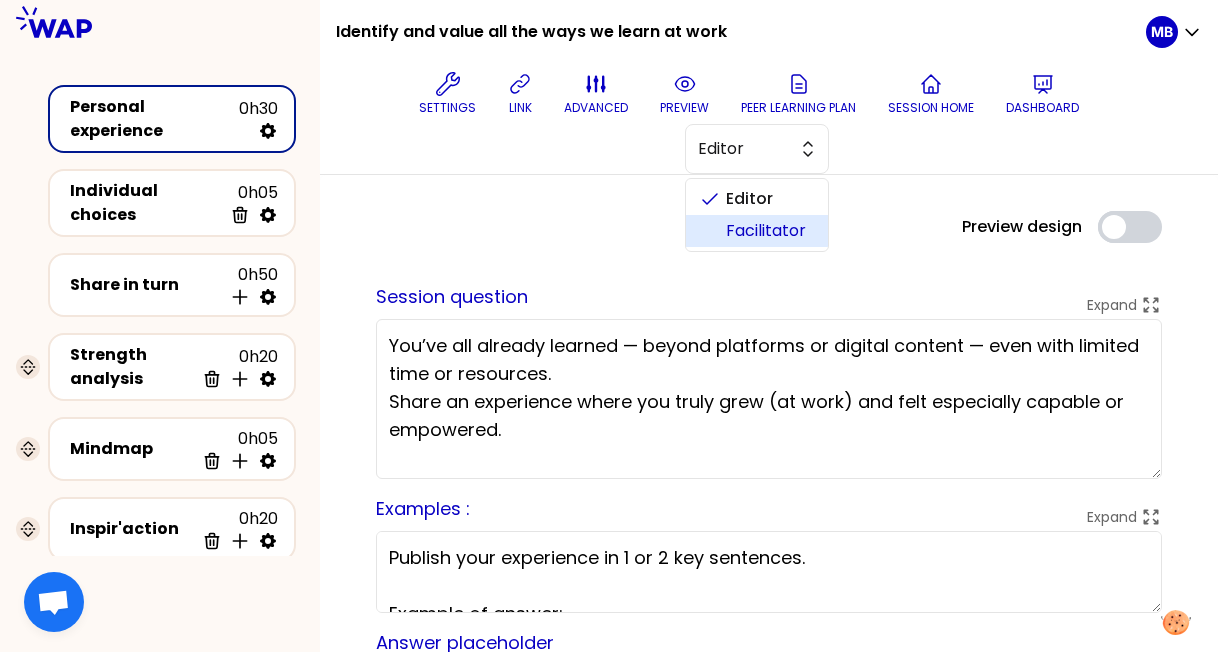 click on "Facilitator" at bounding box center (769, 231) 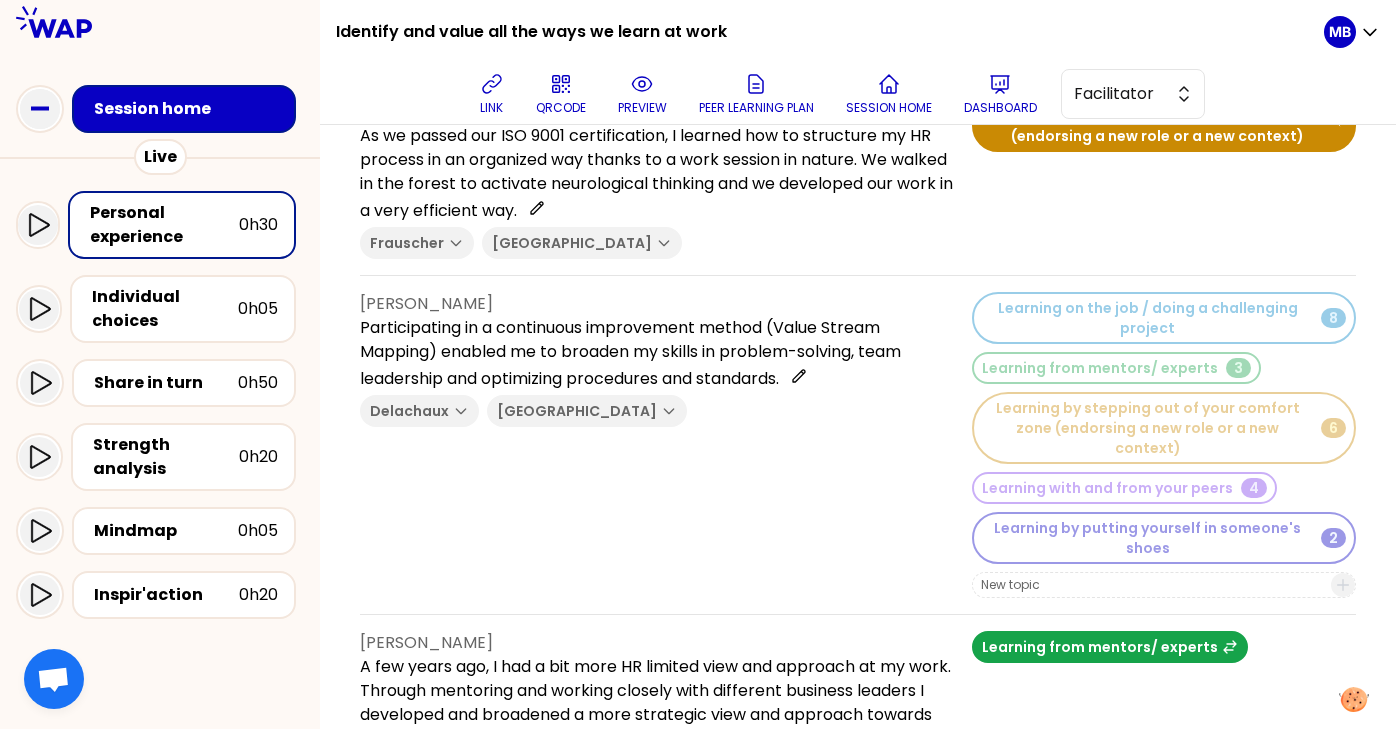 scroll, scrollTop: 467, scrollLeft: 0, axis: vertical 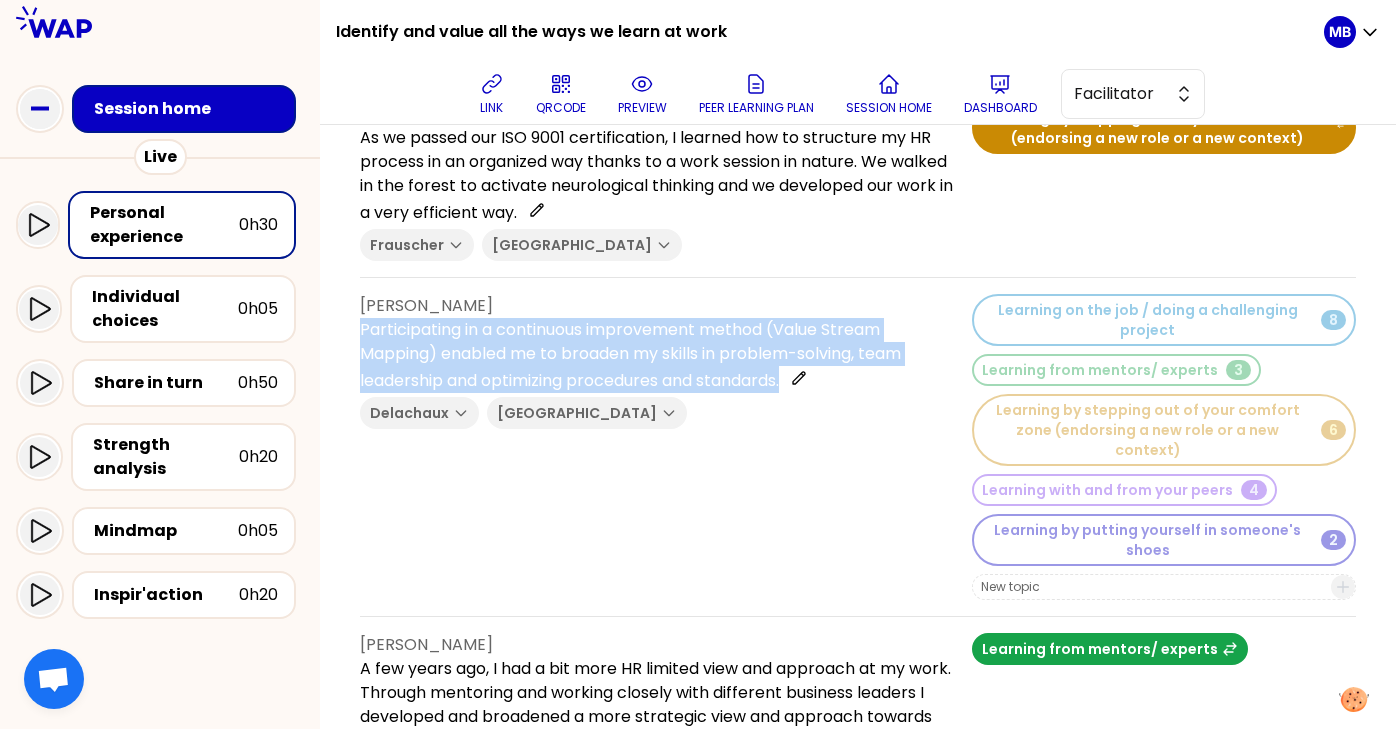 drag, startPoint x: 361, startPoint y: 356, endPoint x: 794, endPoint y: 404, distance: 435.65237 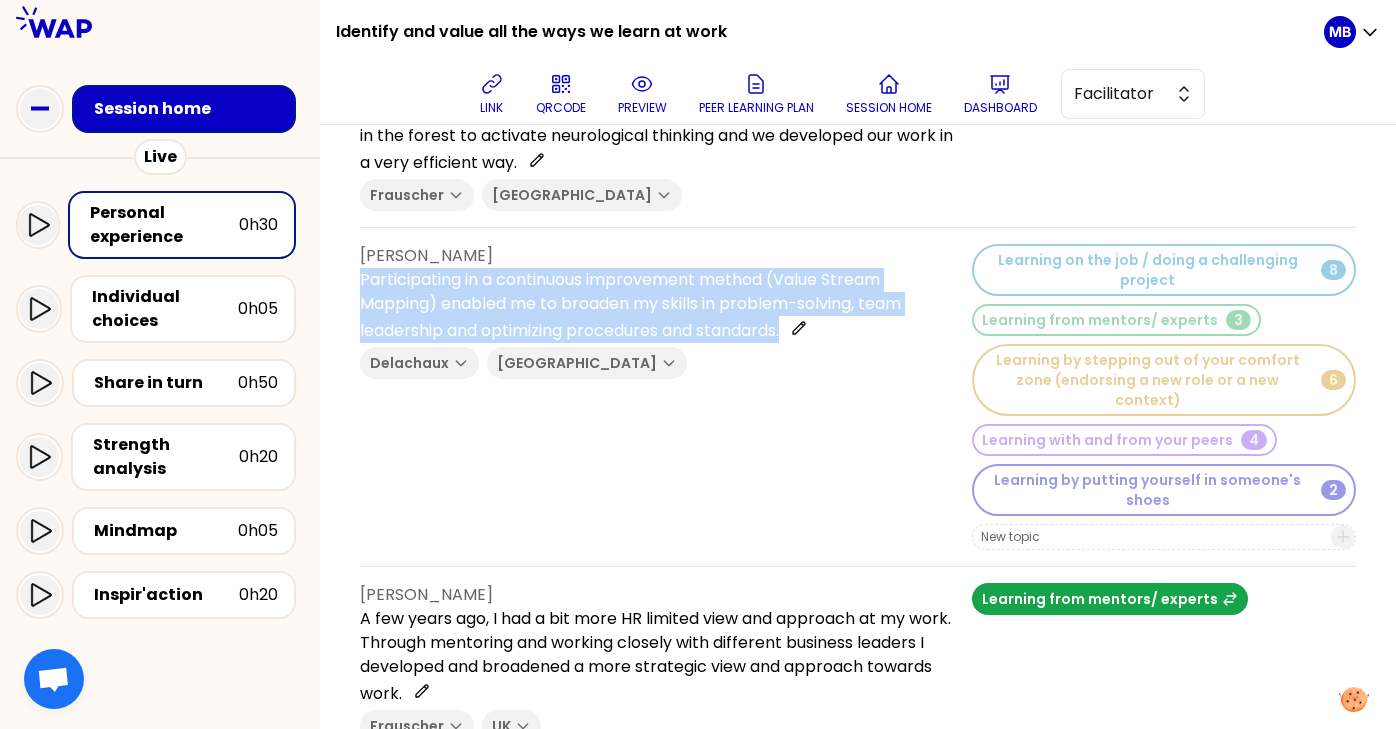 scroll, scrollTop: 566, scrollLeft: 0, axis: vertical 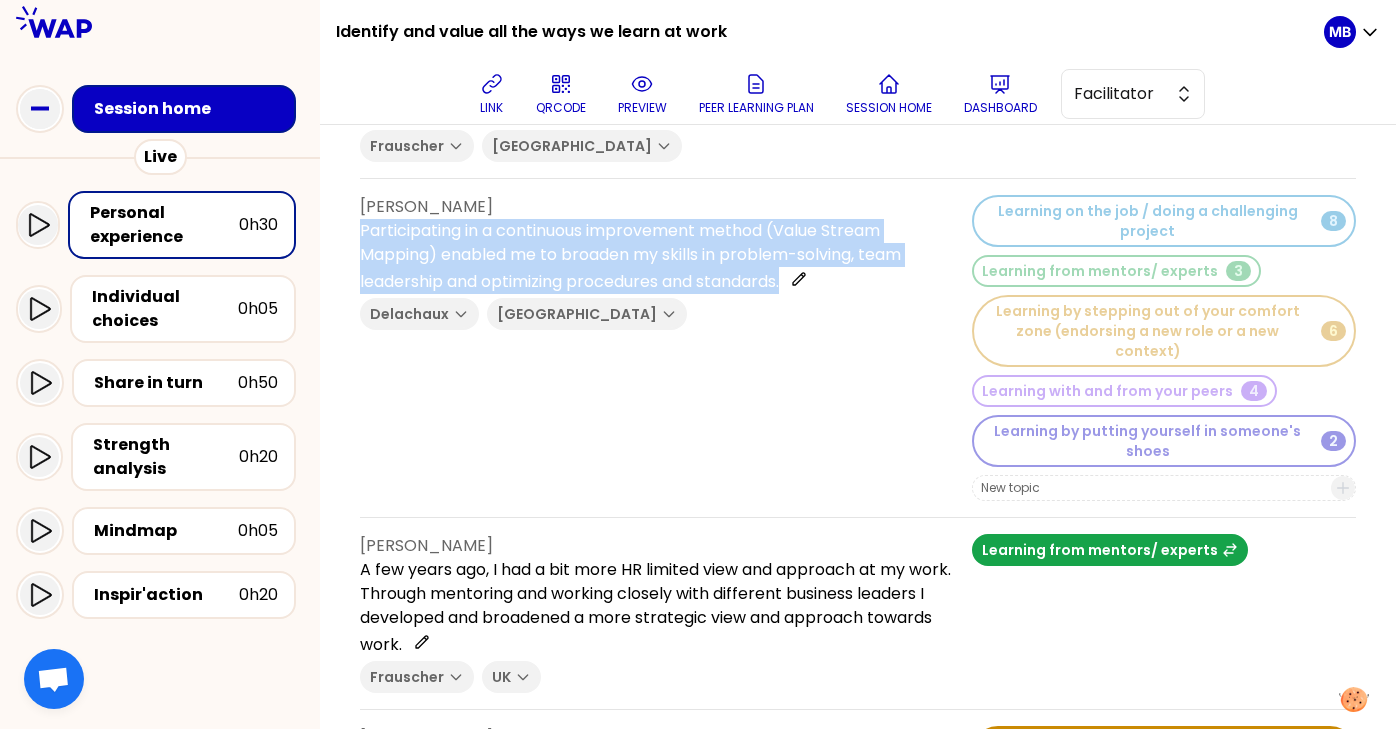 click on "tauveron Eleonore Participating in a continuous improvement method (Value Stream Mapping) enabled me to broaden my skills in problem-solving, team leadership and optimizing procedures and standards. Delachaux France" at bounding box center [658, 348] 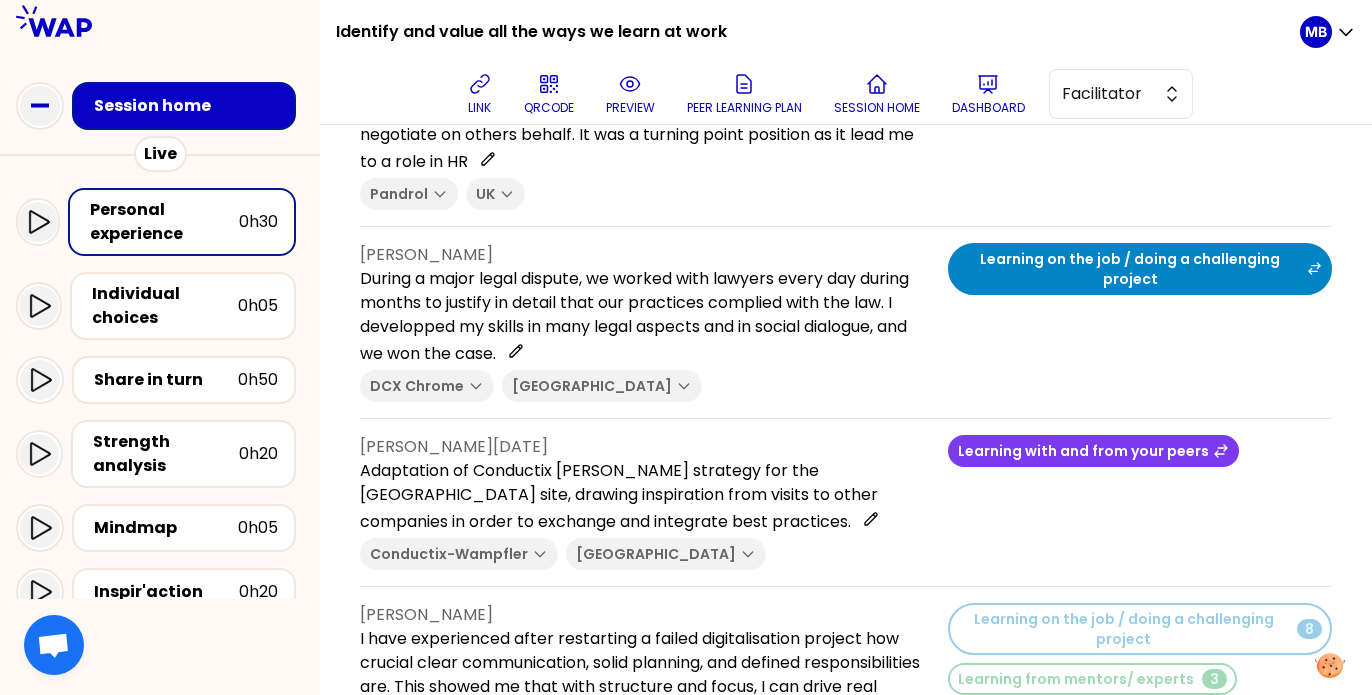 scroll, scrollTop: 2395, scrollLeft: 0, axis: vertical 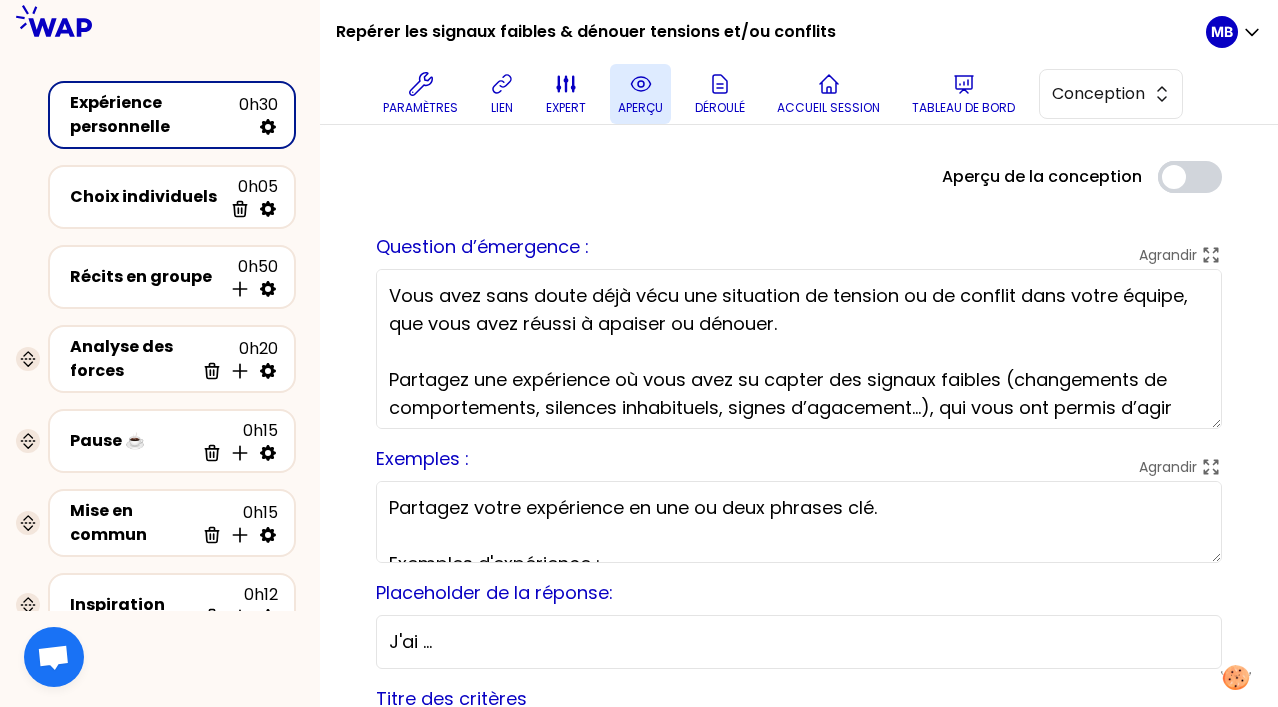 click 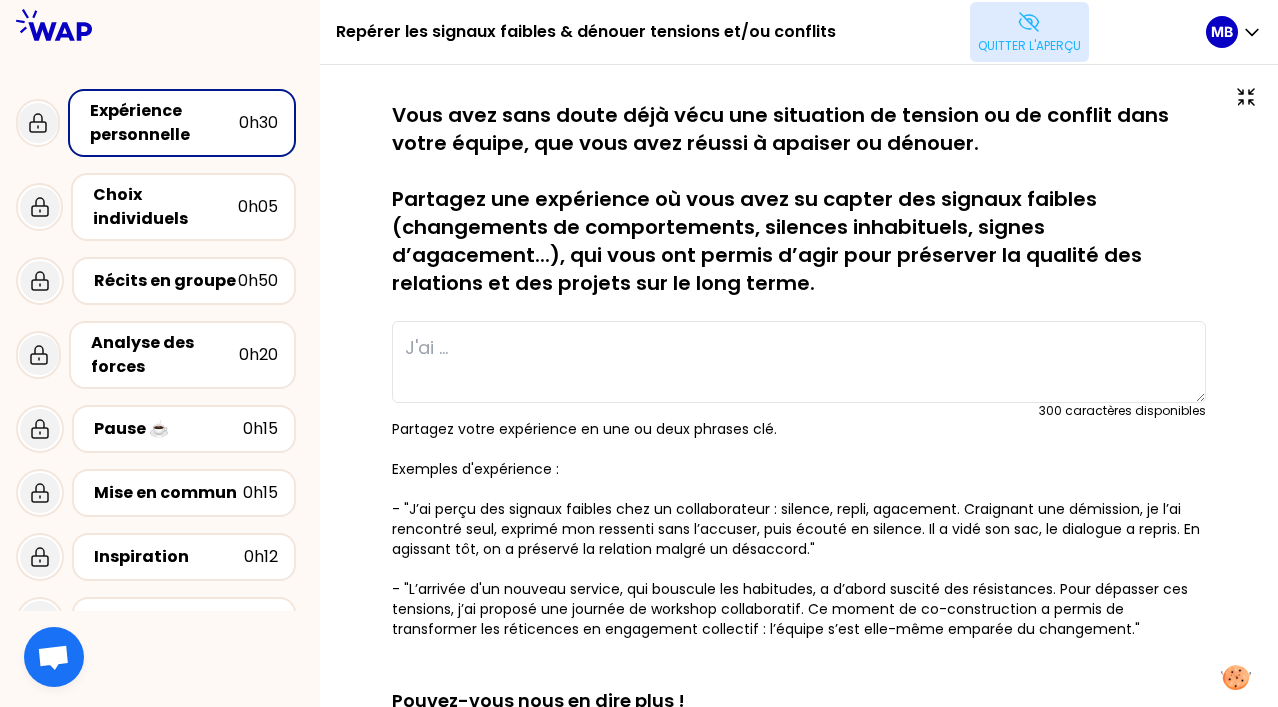 type on "J'ai perçu une tension entre 2 collaboratrices liées à leur rôle respectif dans un projet. Forte d'une précédente expérience infructueuse, j'ai fait le point avec chacune en clarifiant leur rôle. Elles ont rebouclé toutes les 2 - sans mon intervention - et la relation est désormais plus fluide." 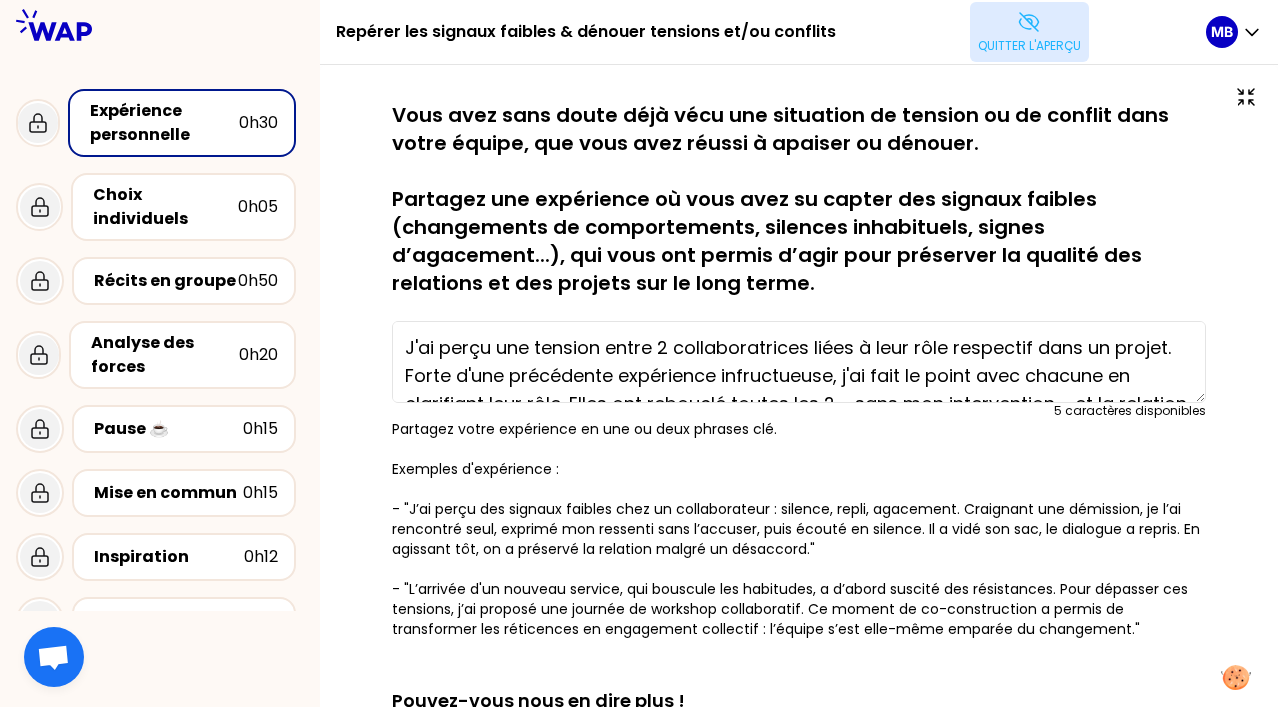 click on "Quitter l'aperçu" at bounding box center [1029, 46] 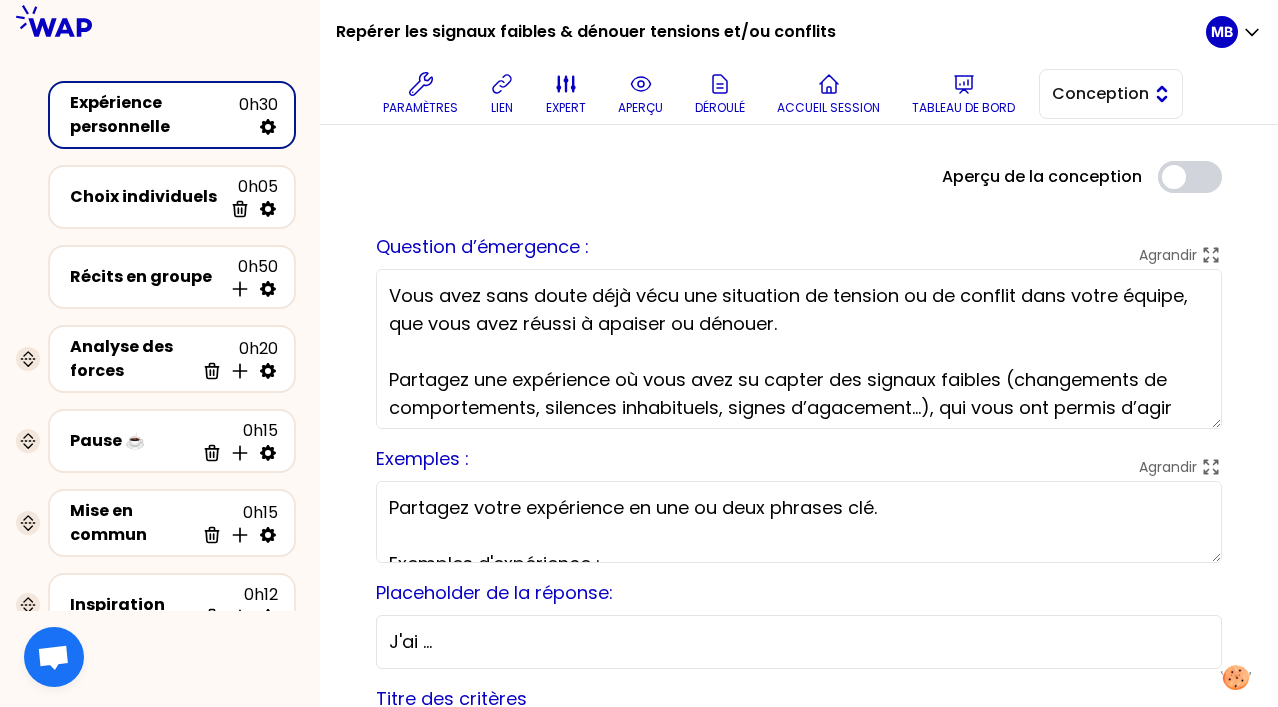 click on "Conception" at bounding box center (1097, 94) 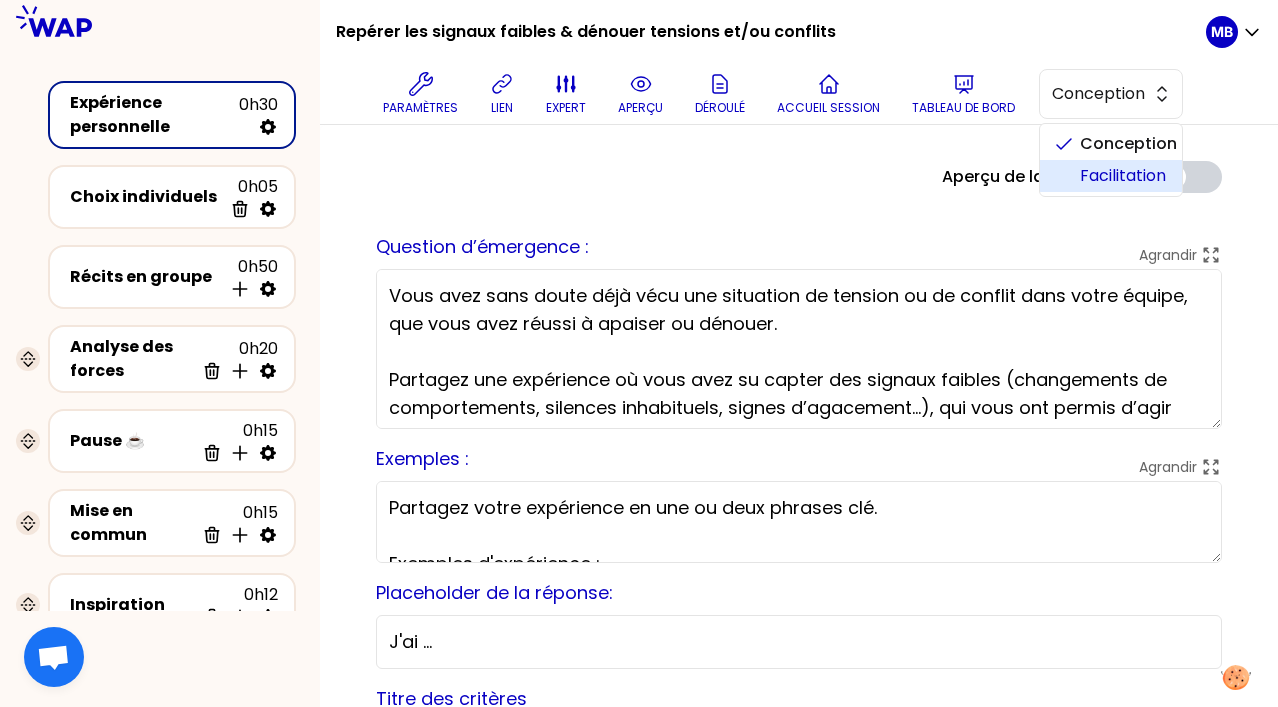 click on "Facilitation" at bounding box center (1123, 176) 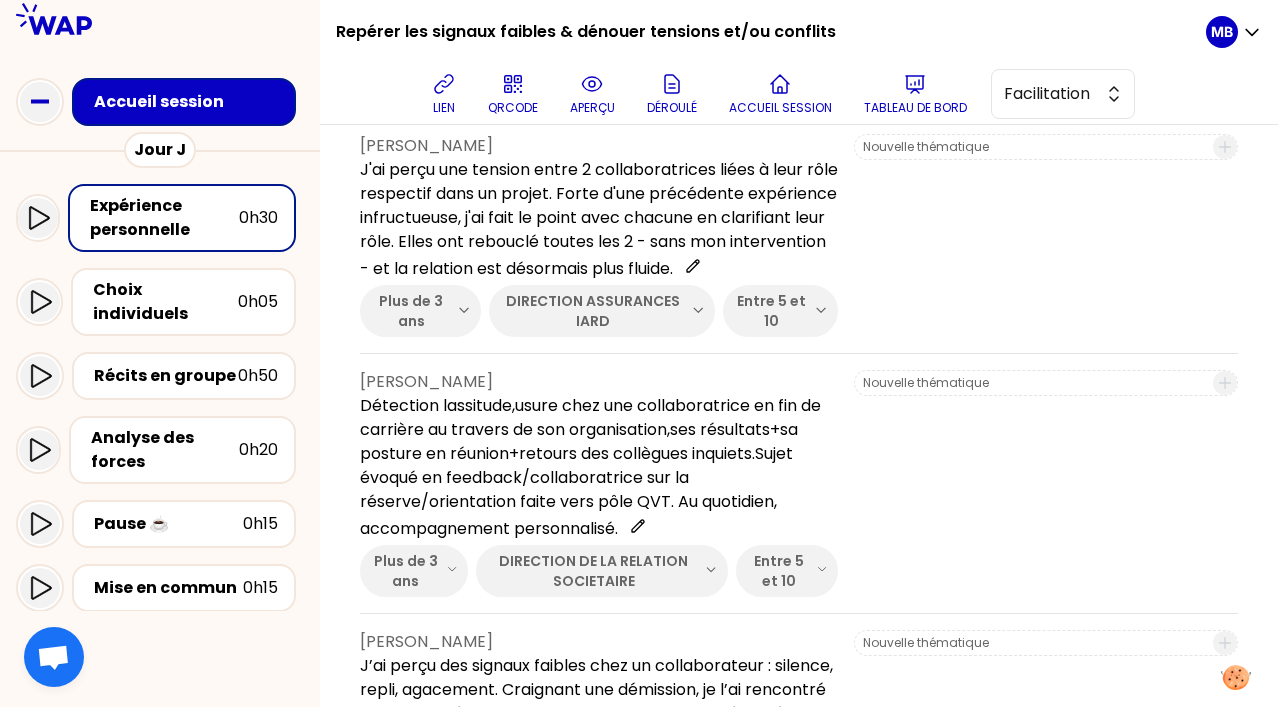 scroll, scrollTop: 0, scrollLeft: 0, axis: both 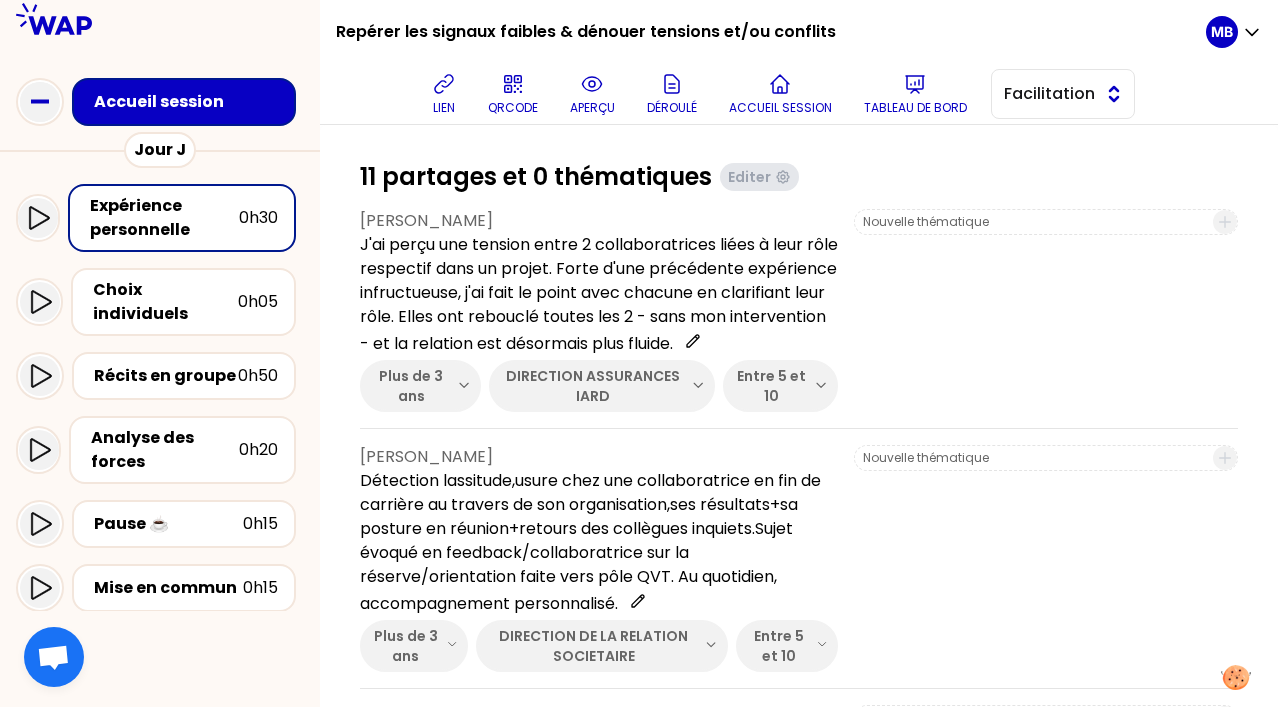 click on "Facilitation" at bounding box center [1063, 94] 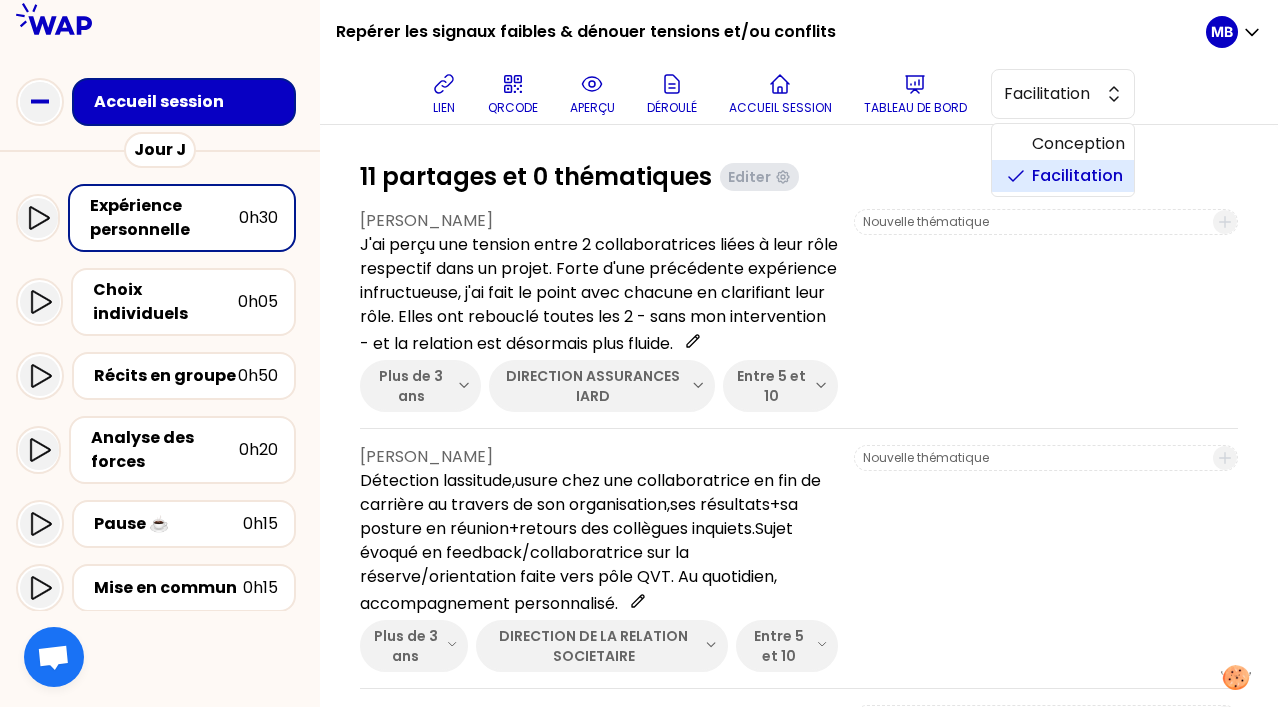 click on "Conception" at bounding box center [1063, 144] 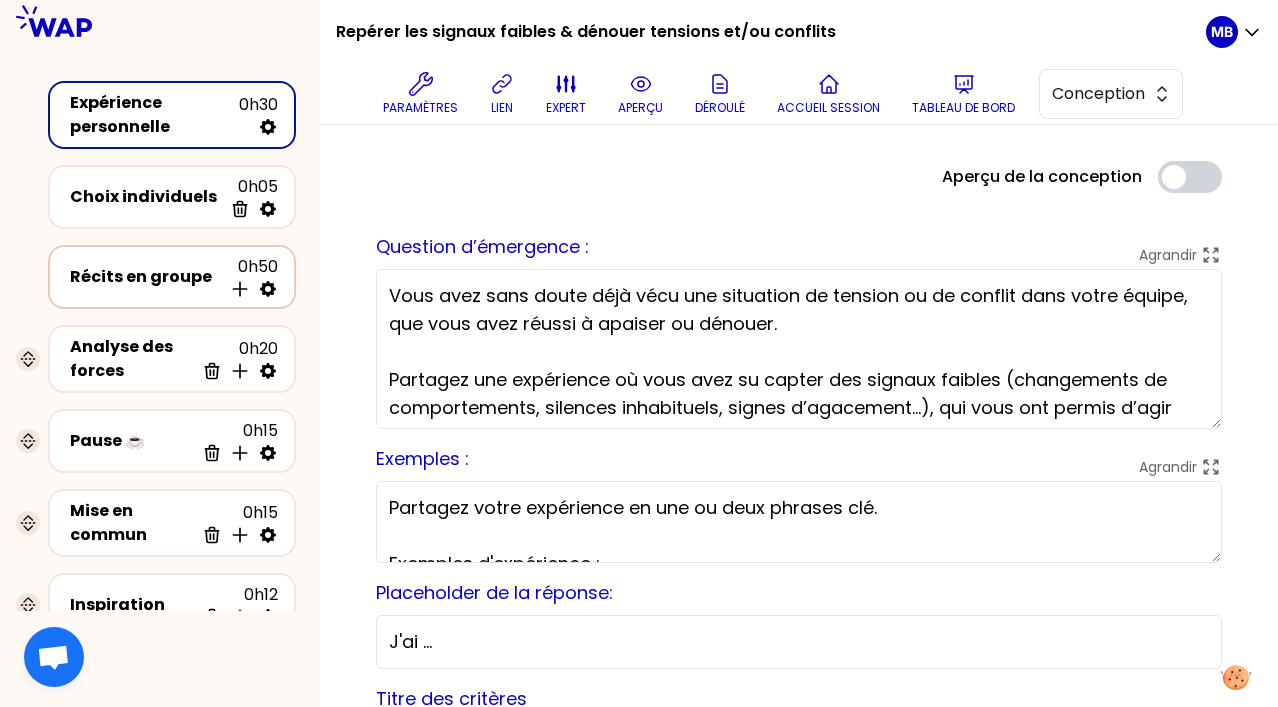 click 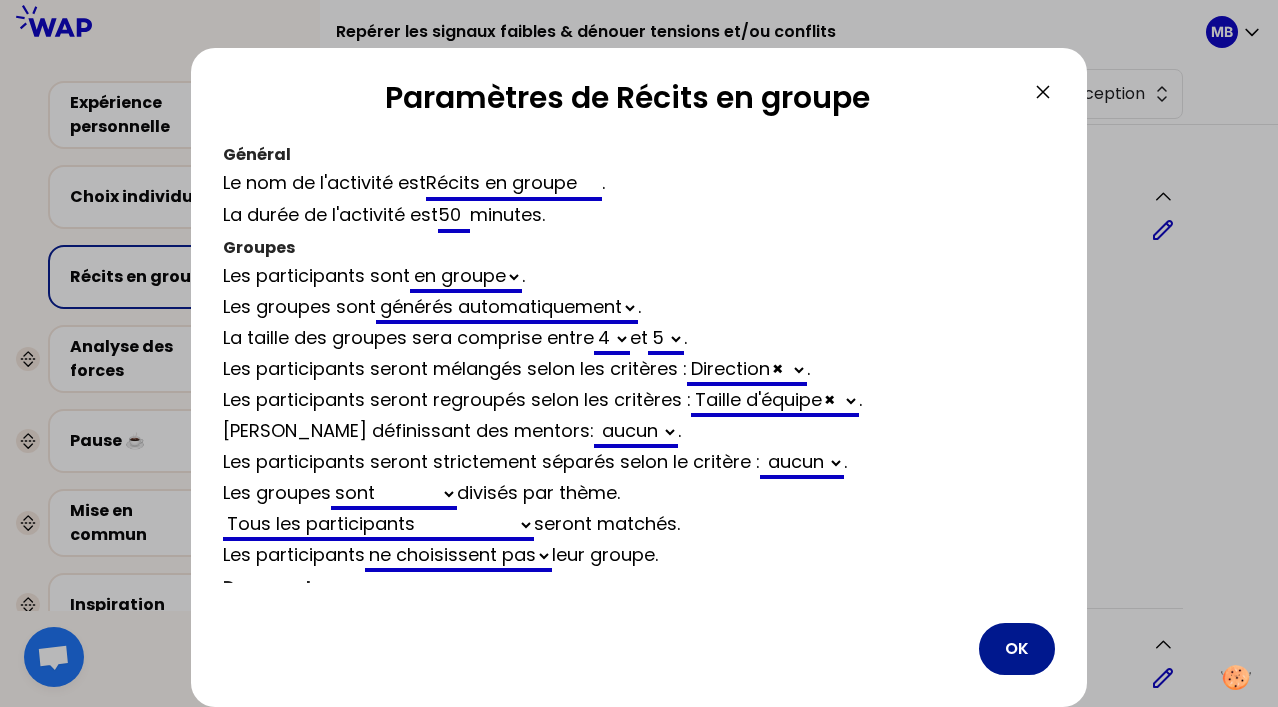 click on "OK" at bounding box center (1017, 649) 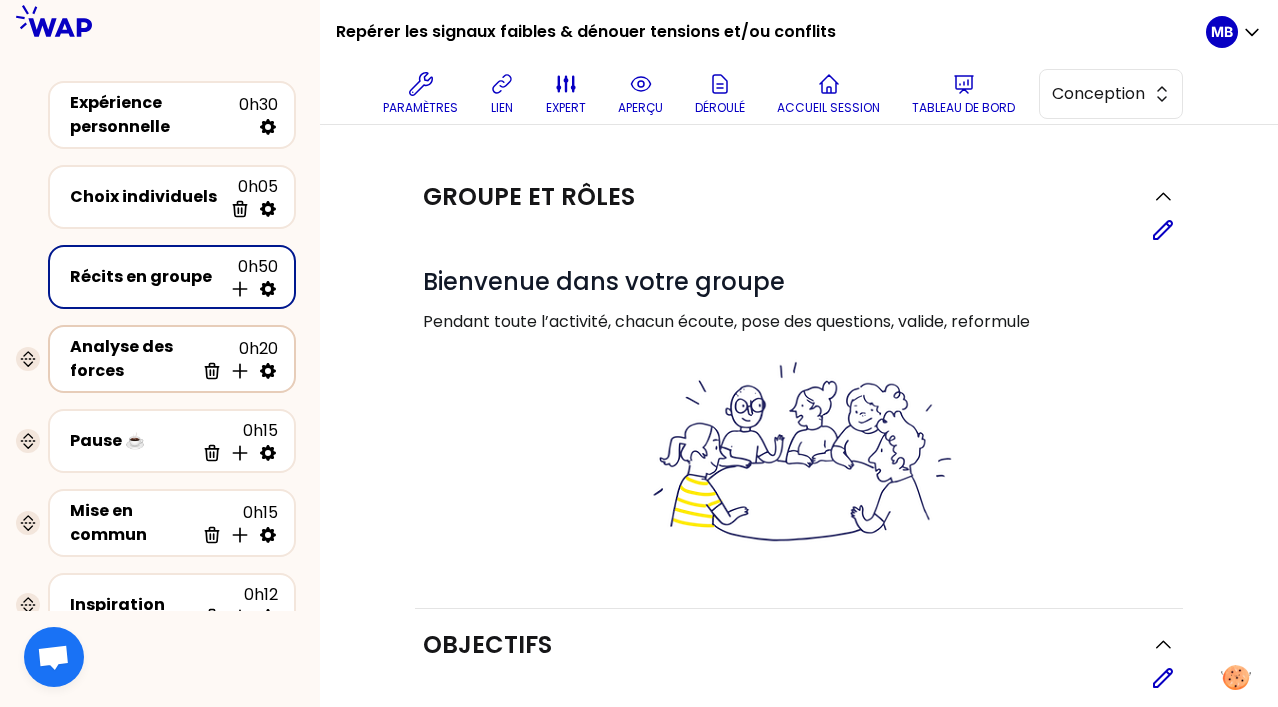 click 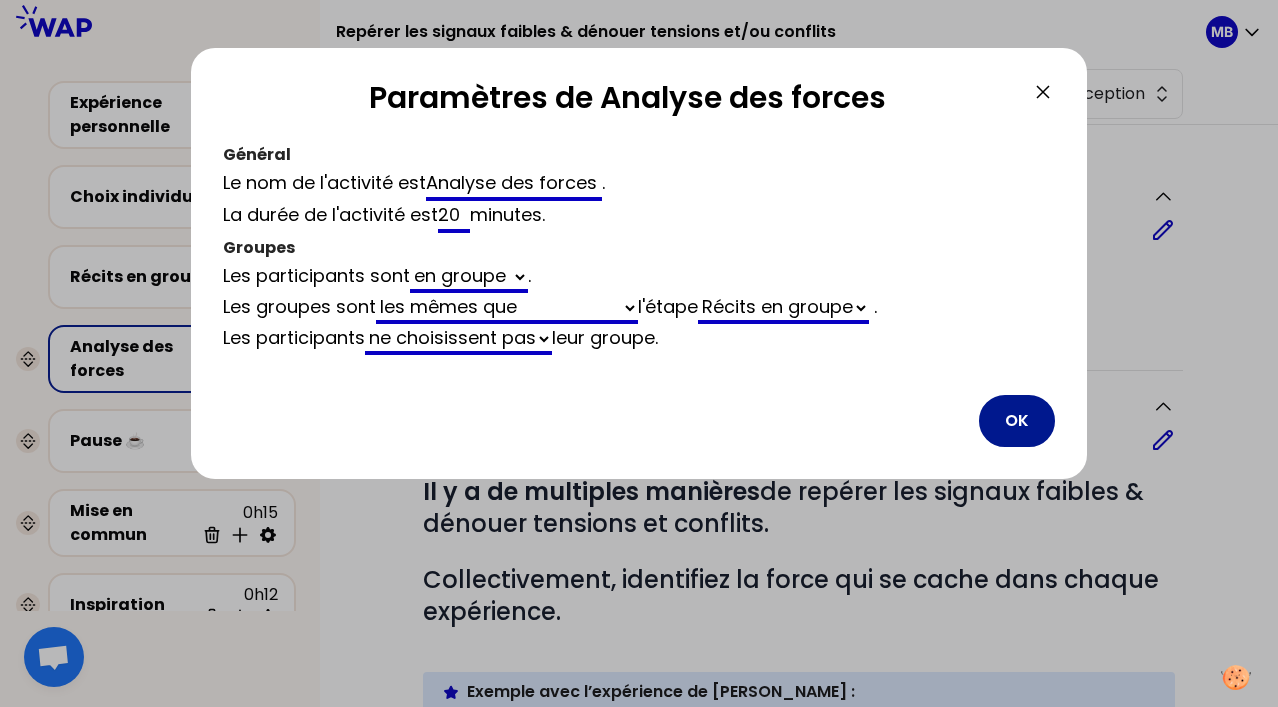 click on "OK" at bounding box center [1017, 421] 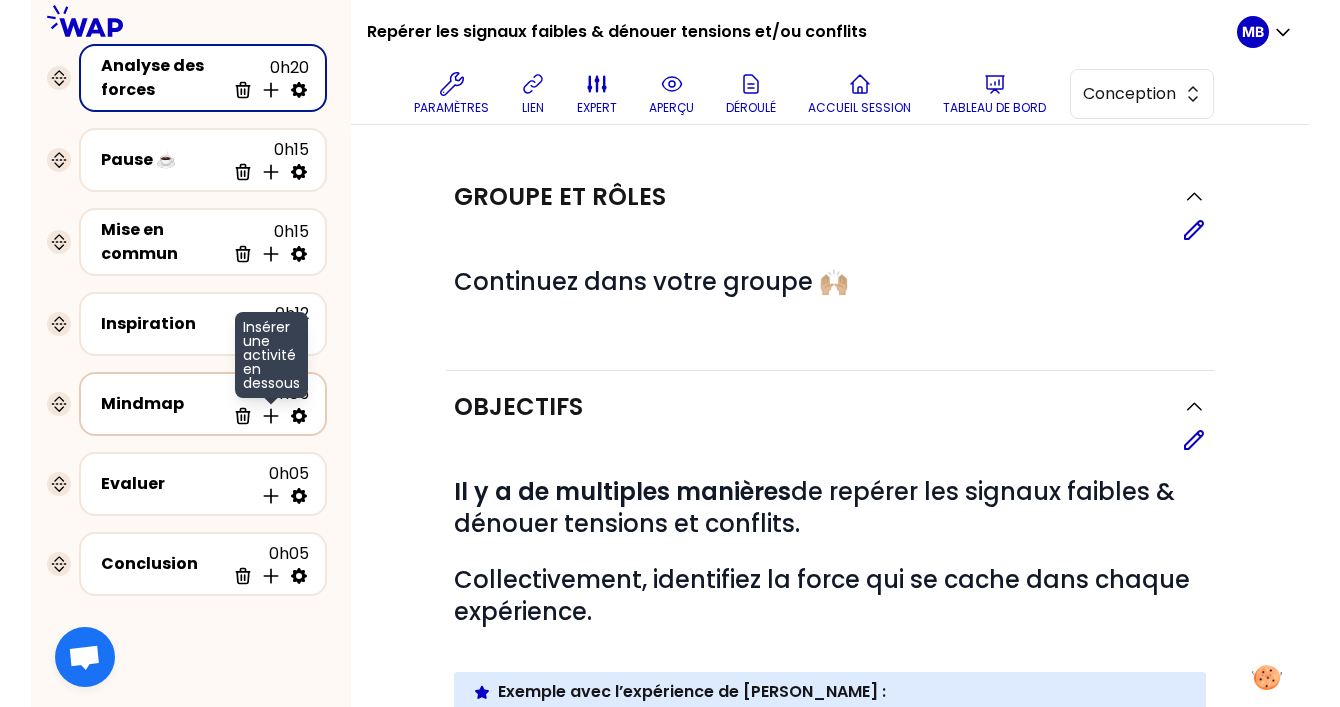 scroll, scrollTop: 318, scrollLeft: 0, axis: vertical 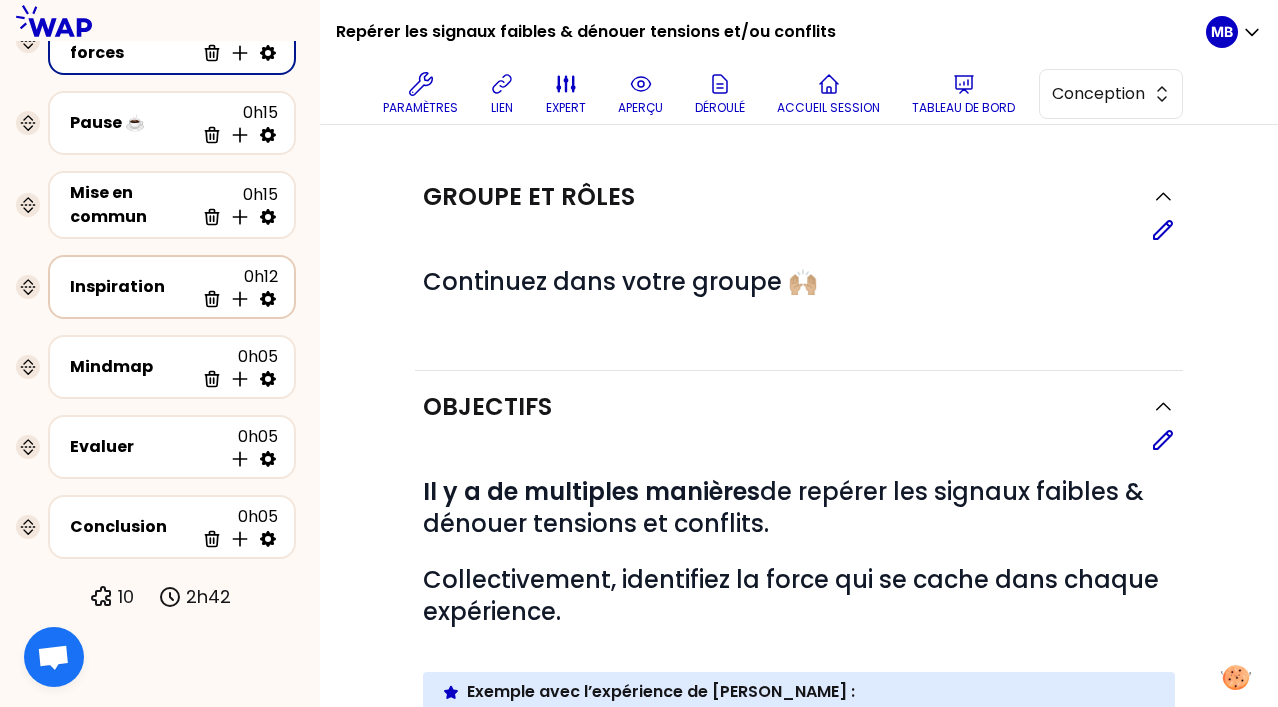 click 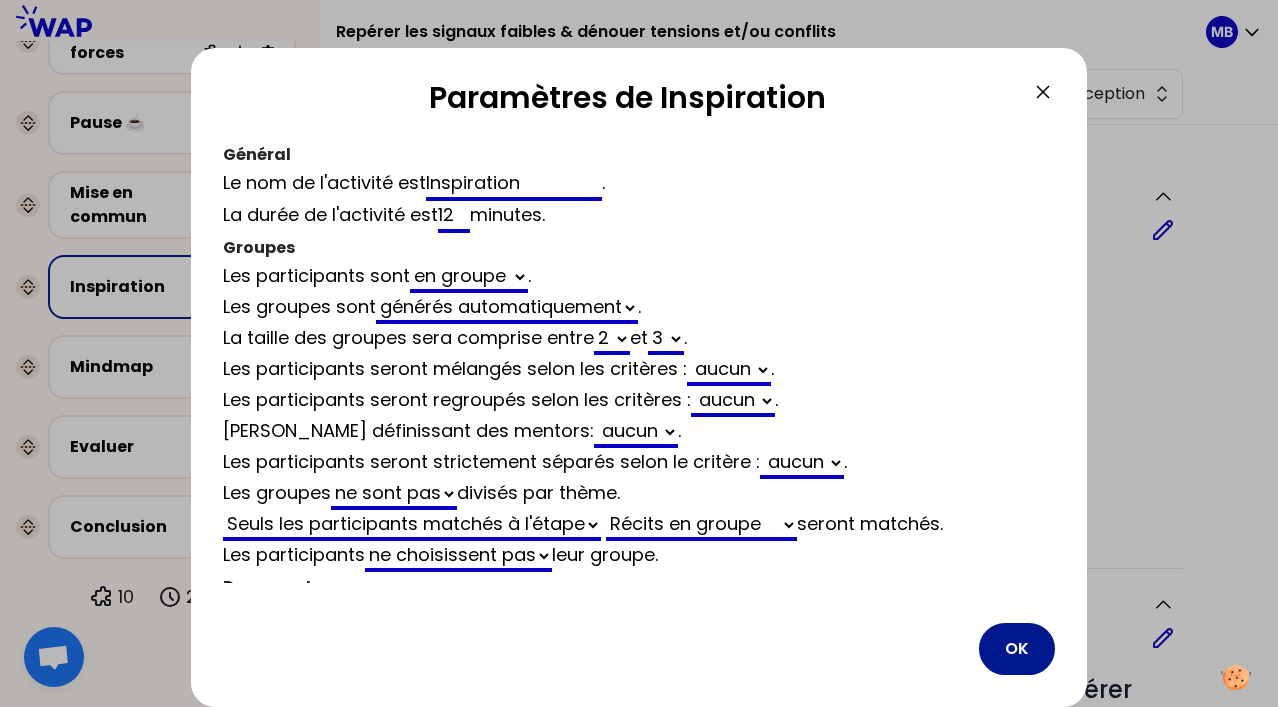 click on "OK" at bounding box center [1017, 649] 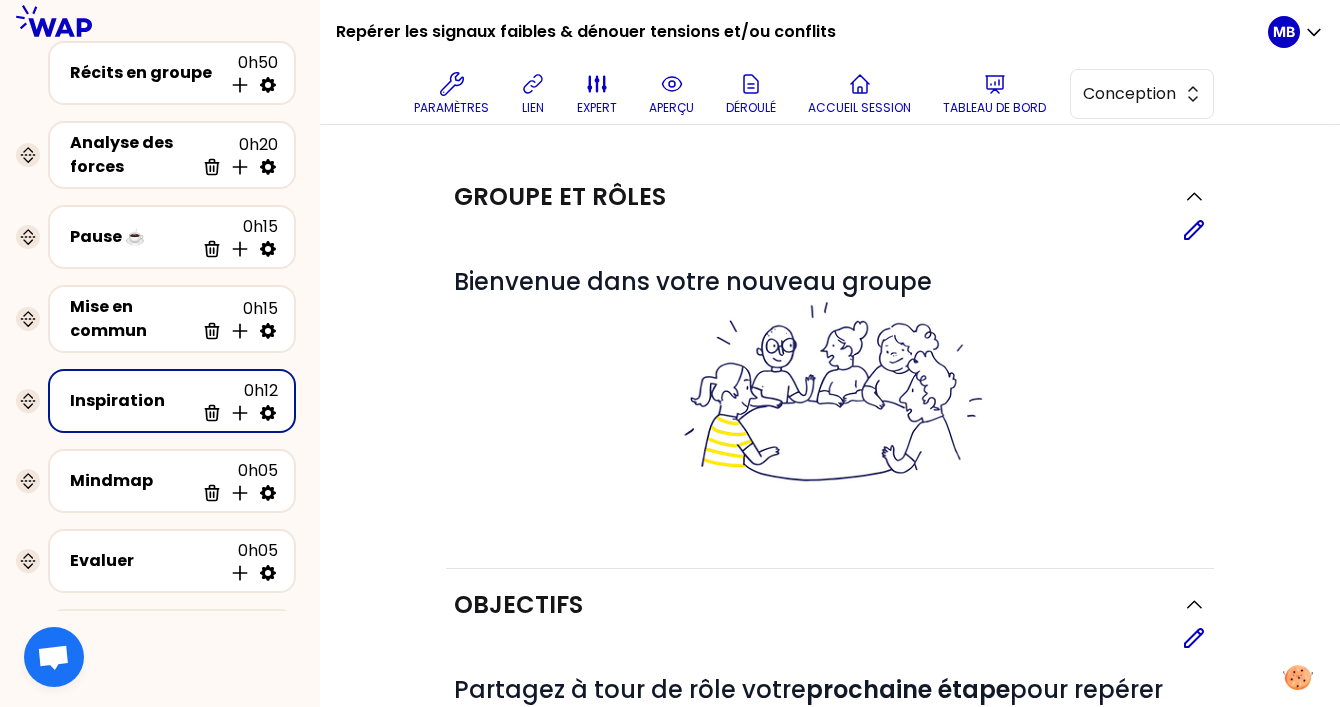 scroll, scrollTop: 189, scrollLeft: 0, axis: vertical 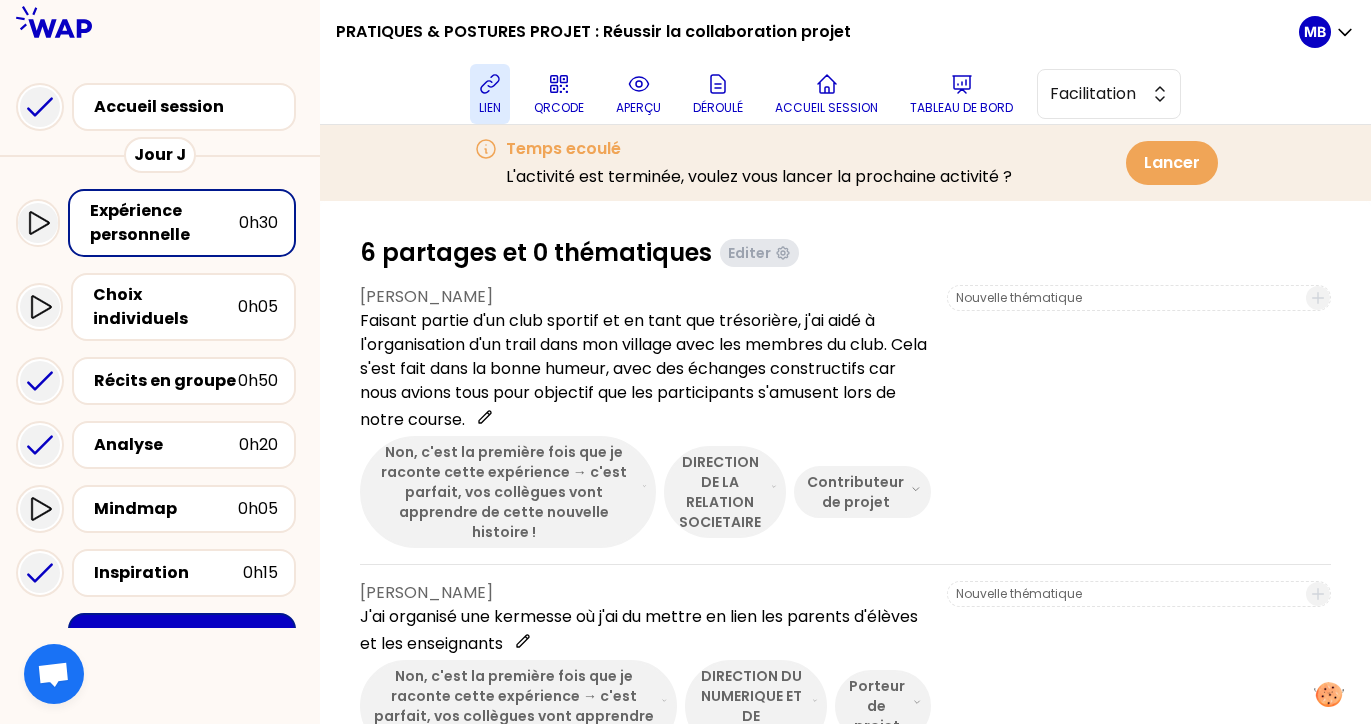 click 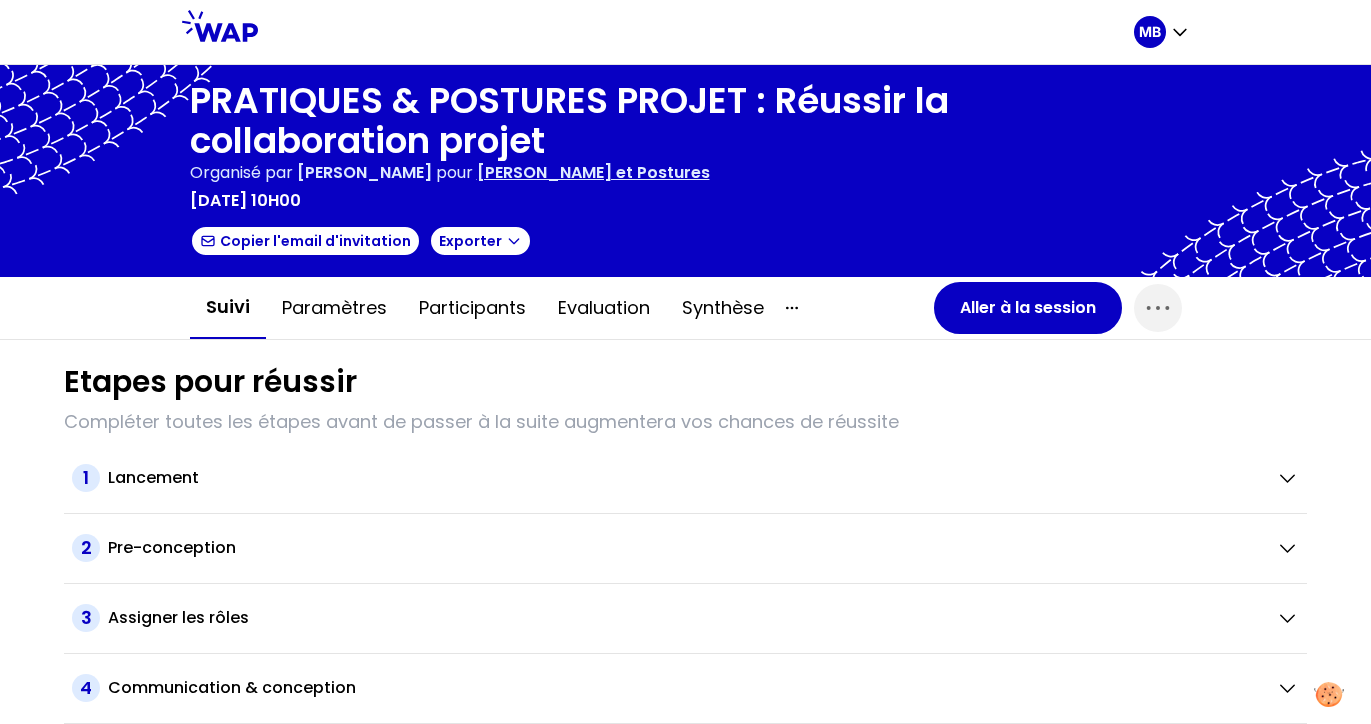scroll, scrollTop: 0, scrollLeft: 0, axis: both 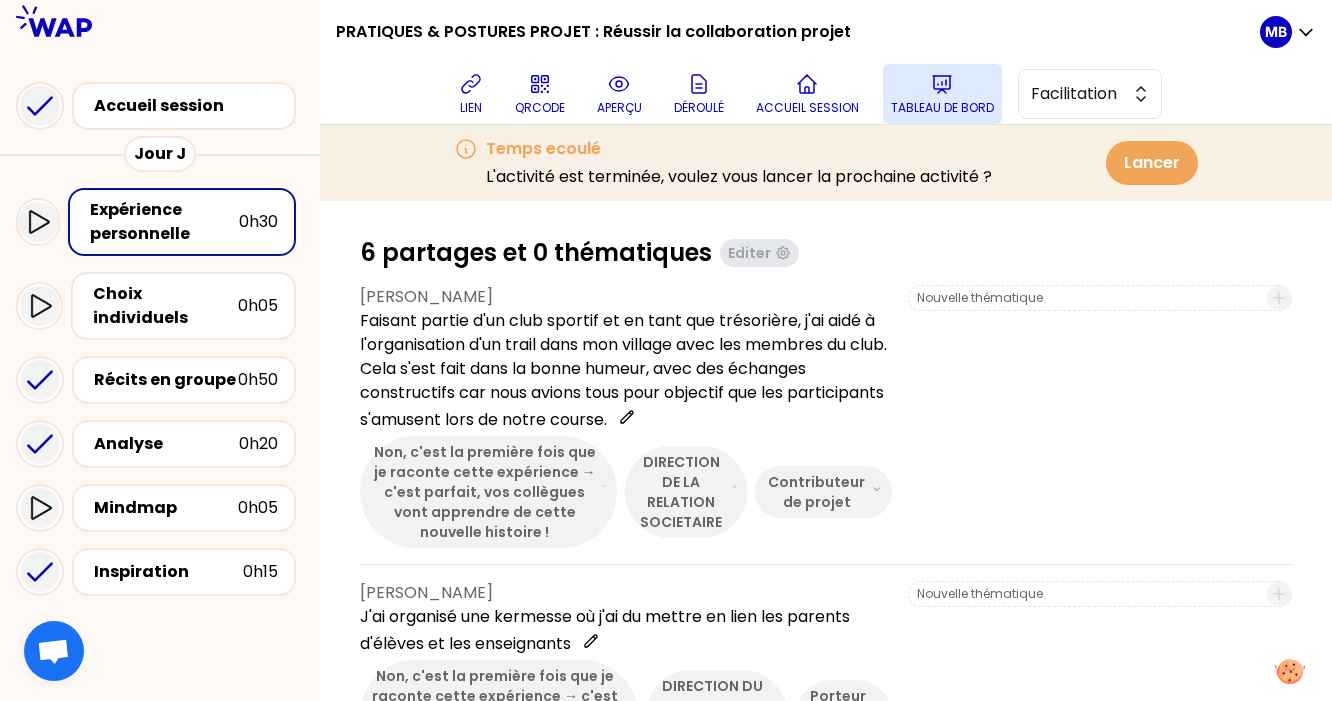 click on "Tableau de bord" at bounding box center [942, 94] 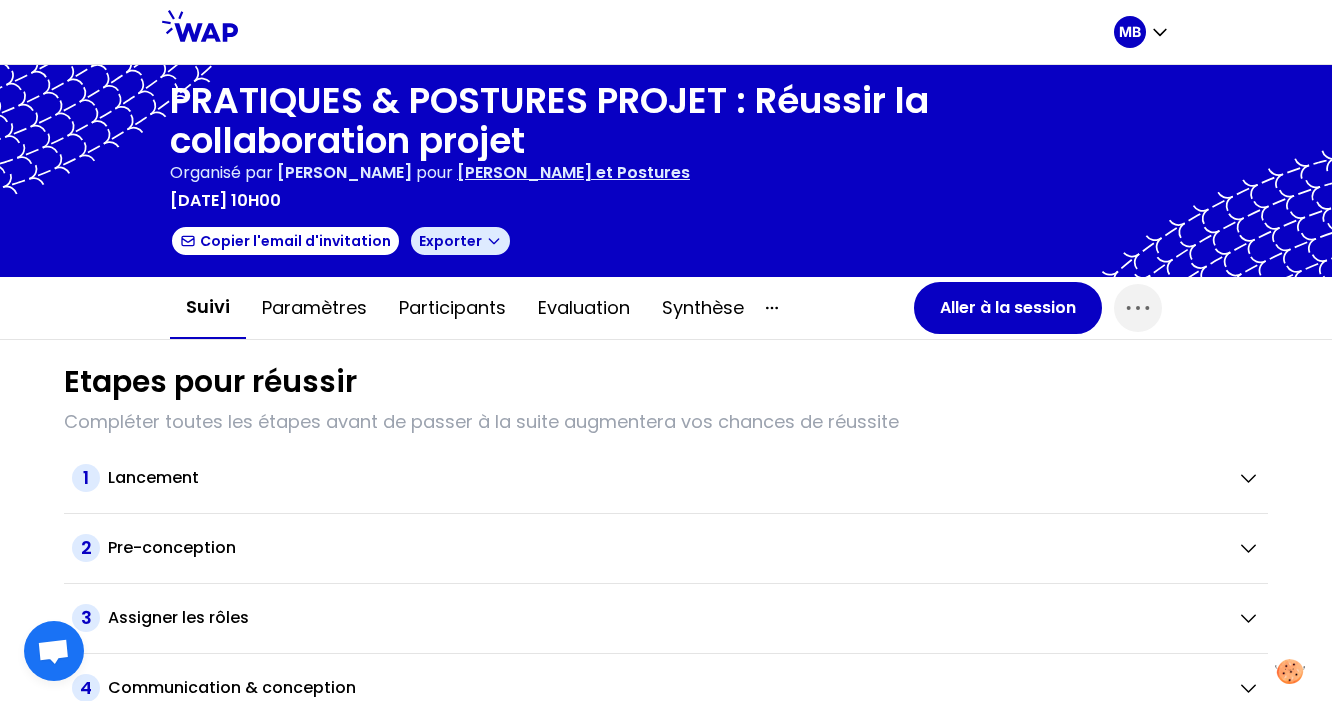 click 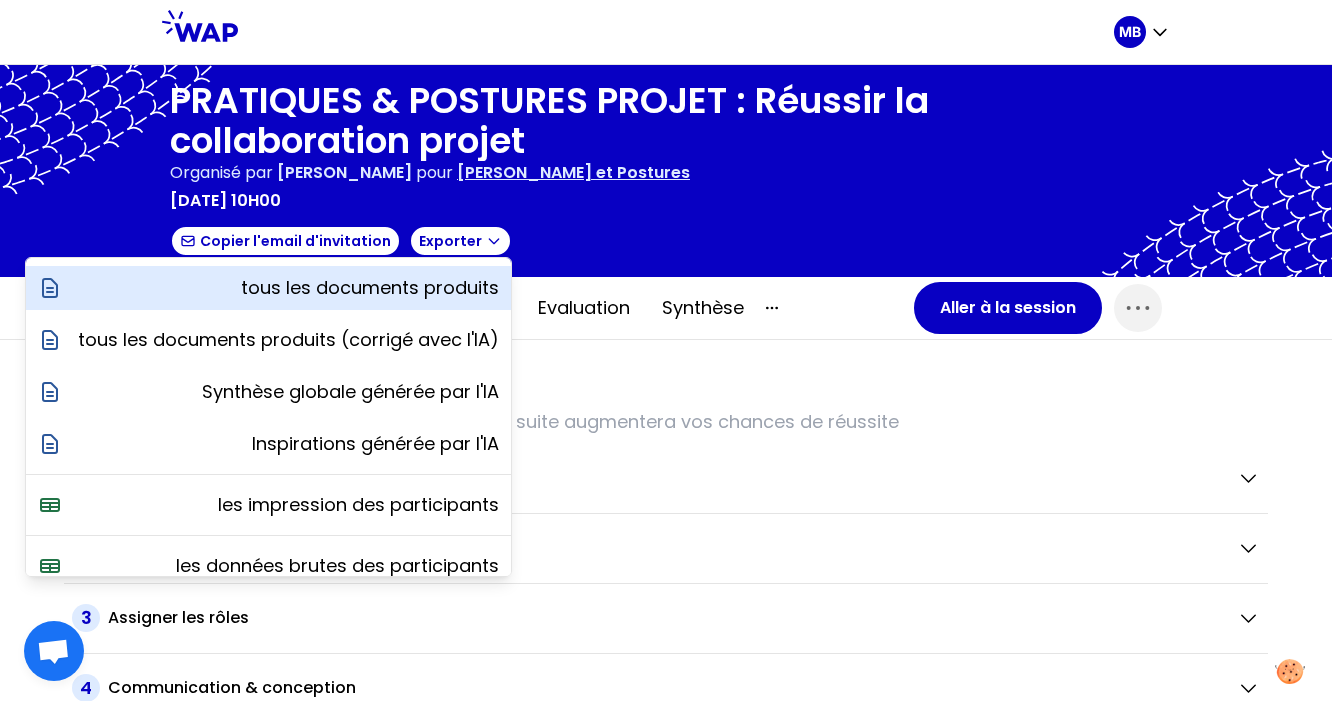 click on "tous les documents produits" at bounding box center (370, 288) 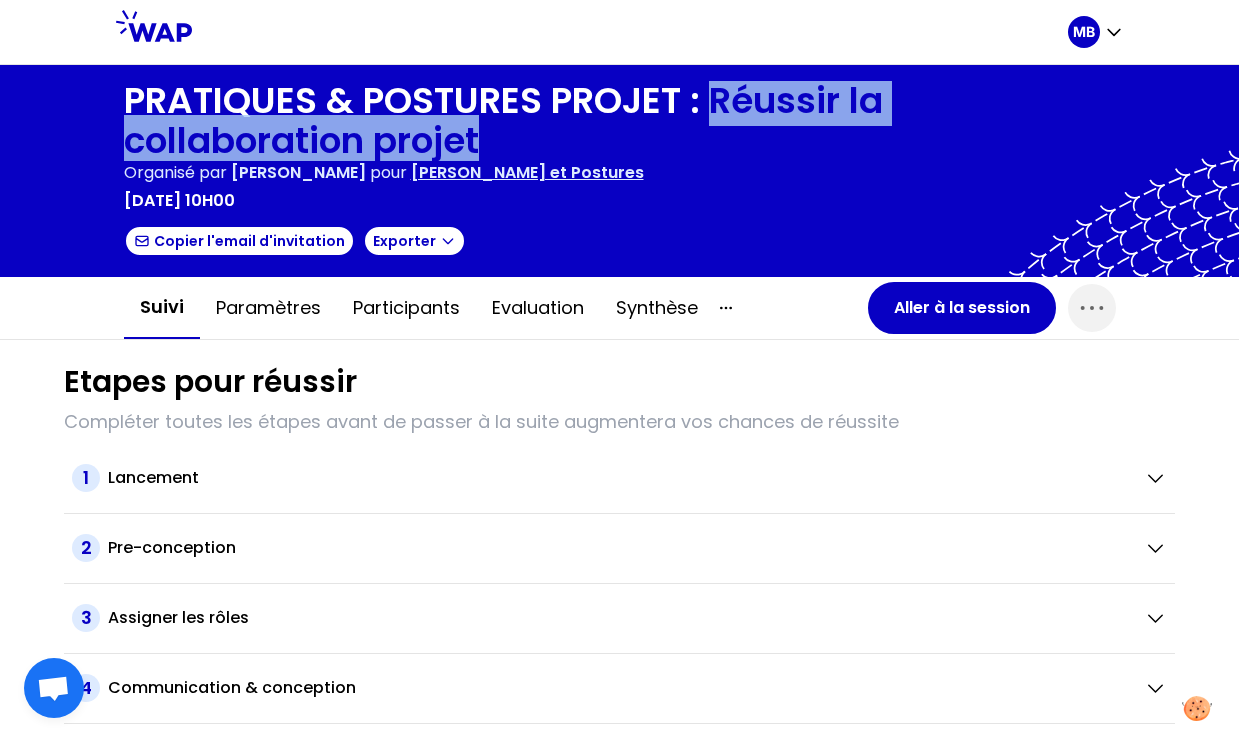 drag, startPoint x: 719, startPoint y: 105, endPoint x: 740, endPoint y: 130, distance: 32.649654 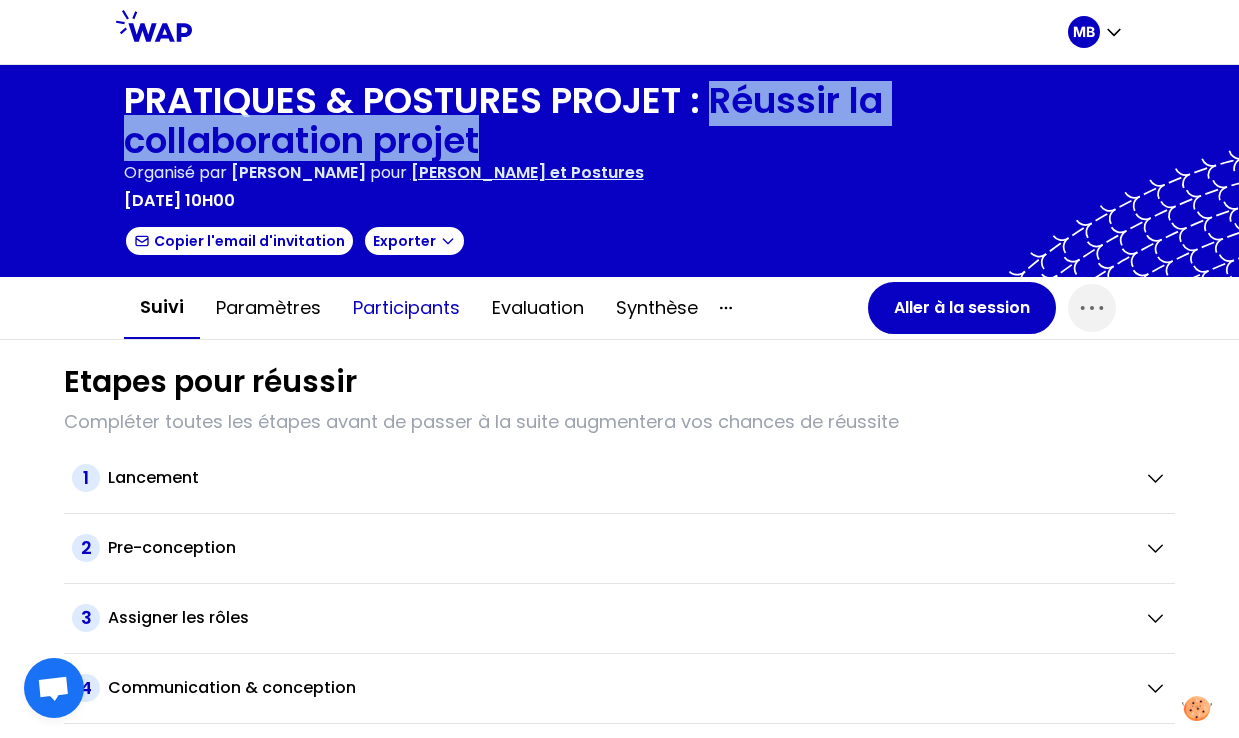 click on "Participants" at bounding box center (406, 308) 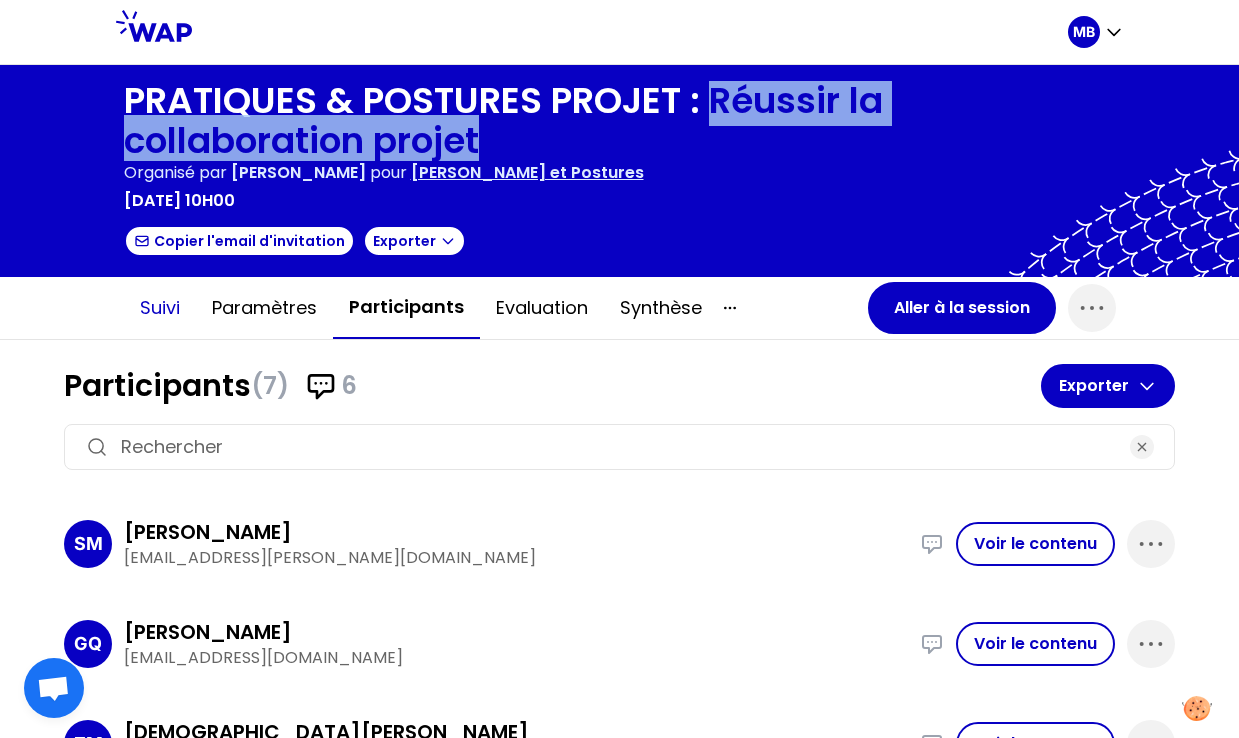 click on "Suivi" at bounding box center (160, 308) 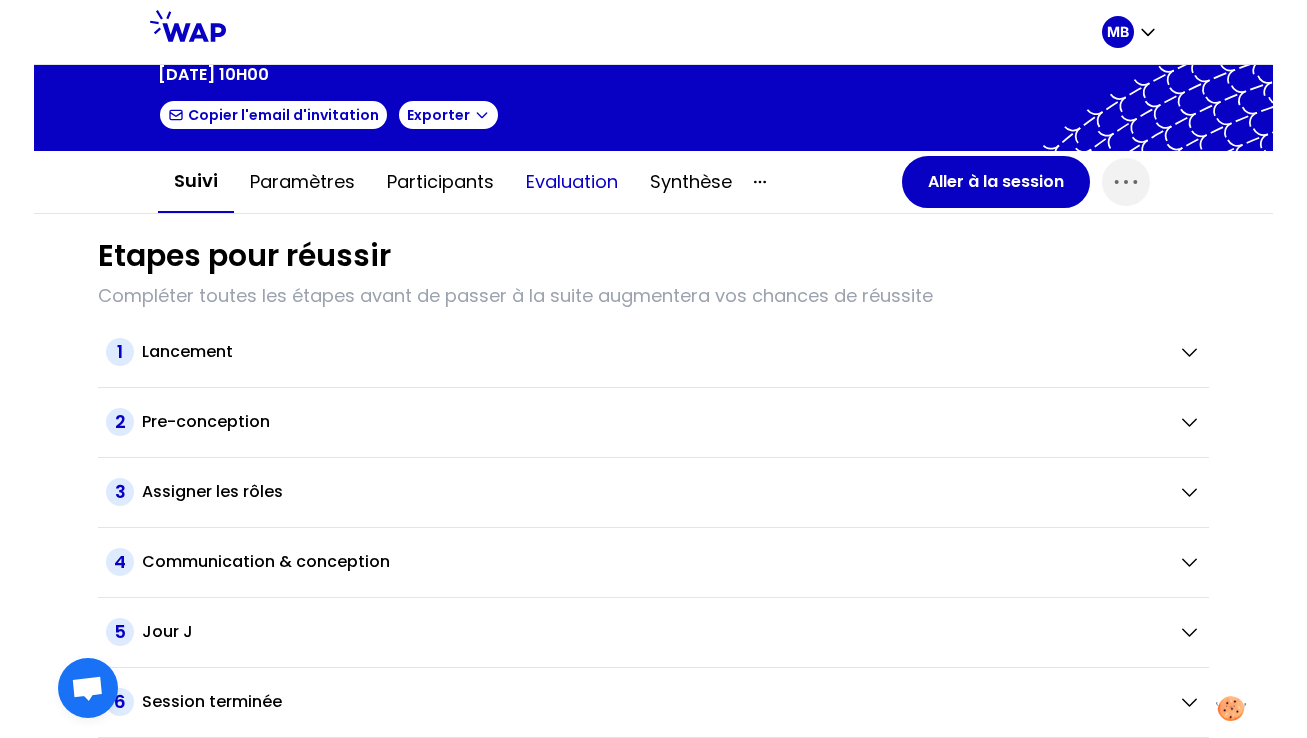 scroll, scrollTop: 0, scrollLeft: 0, axis: both 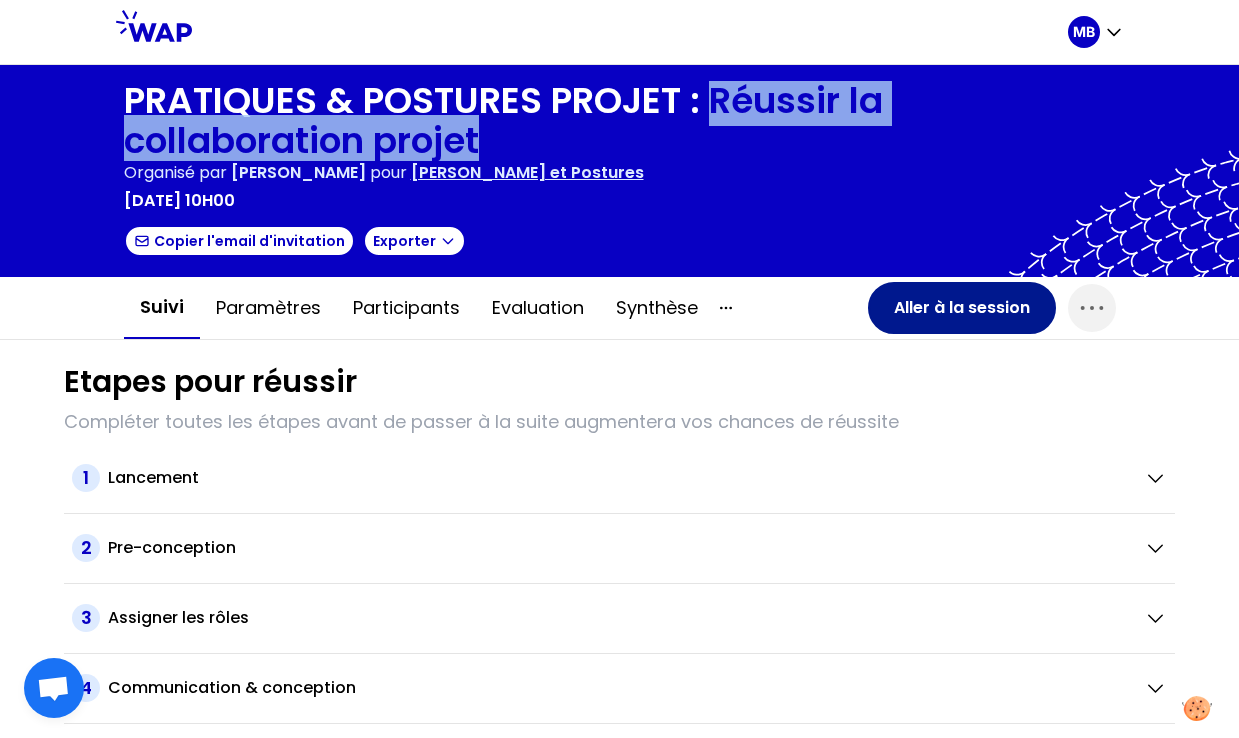 click on "Aller à la session" at bounding box center (962, 308) 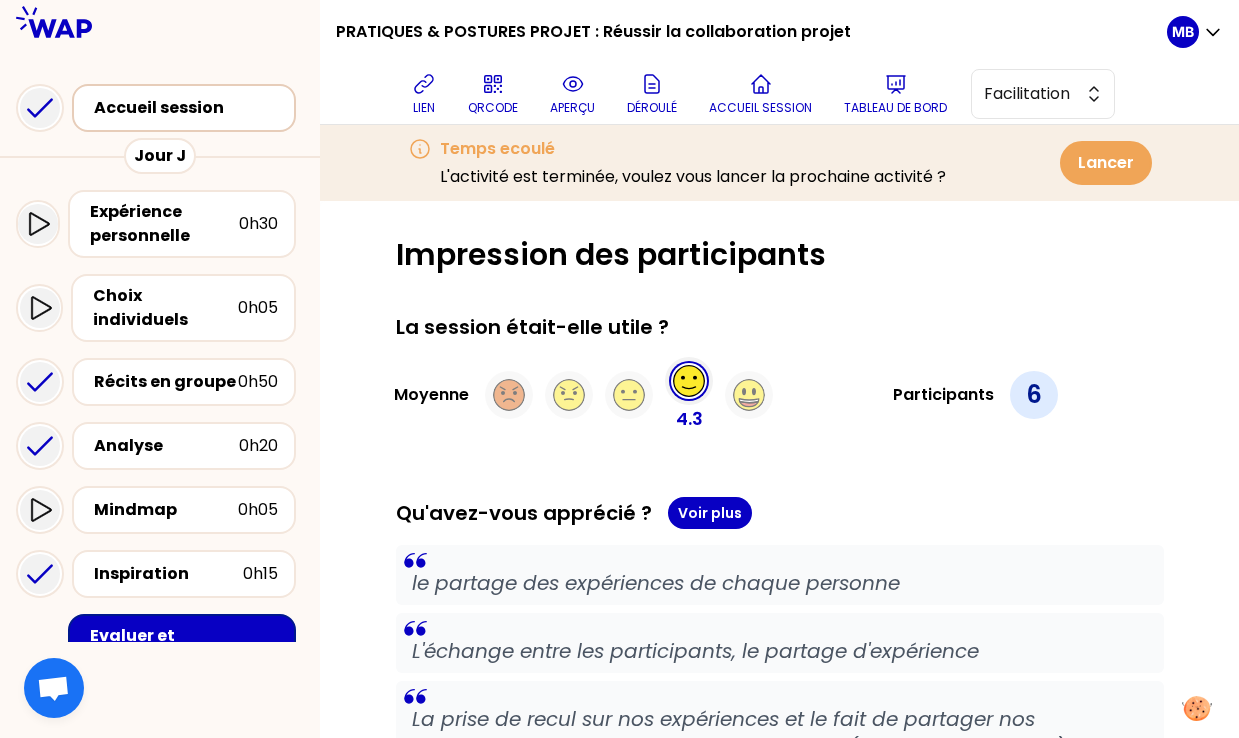 click on "Accueil session" at bounding box center (188, 108) 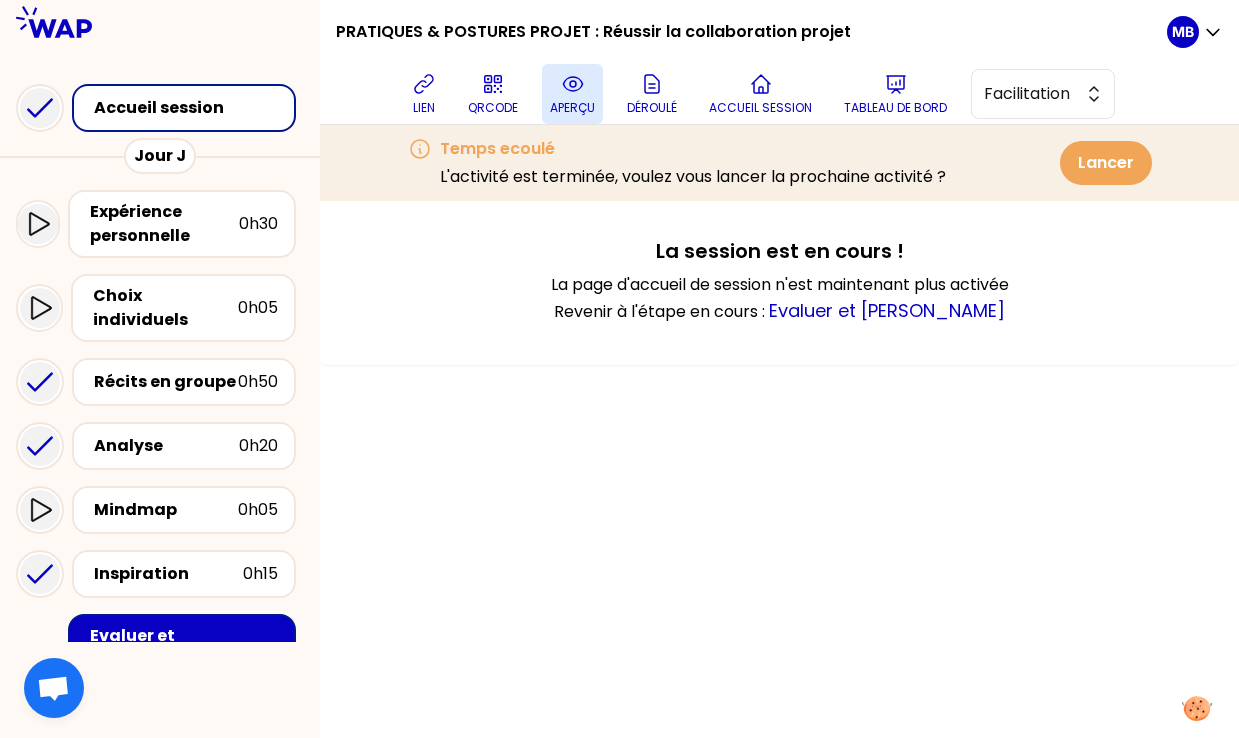 click 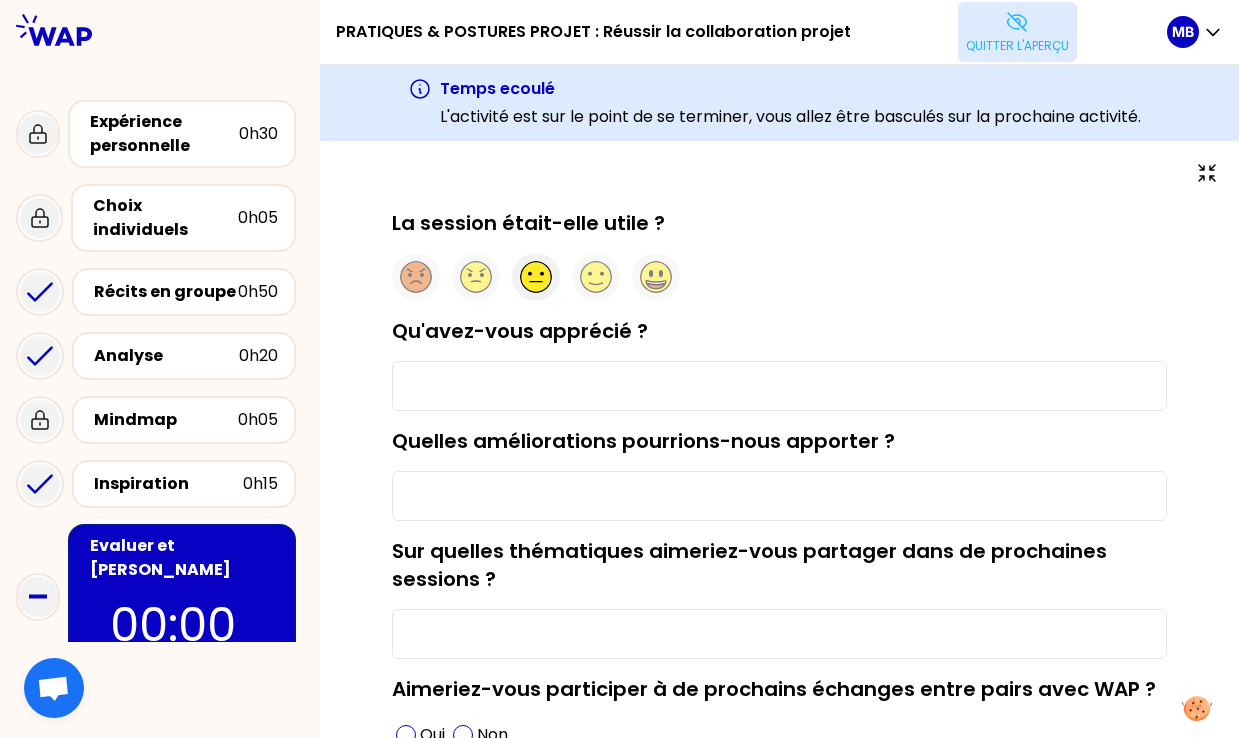 type on "les échanges" 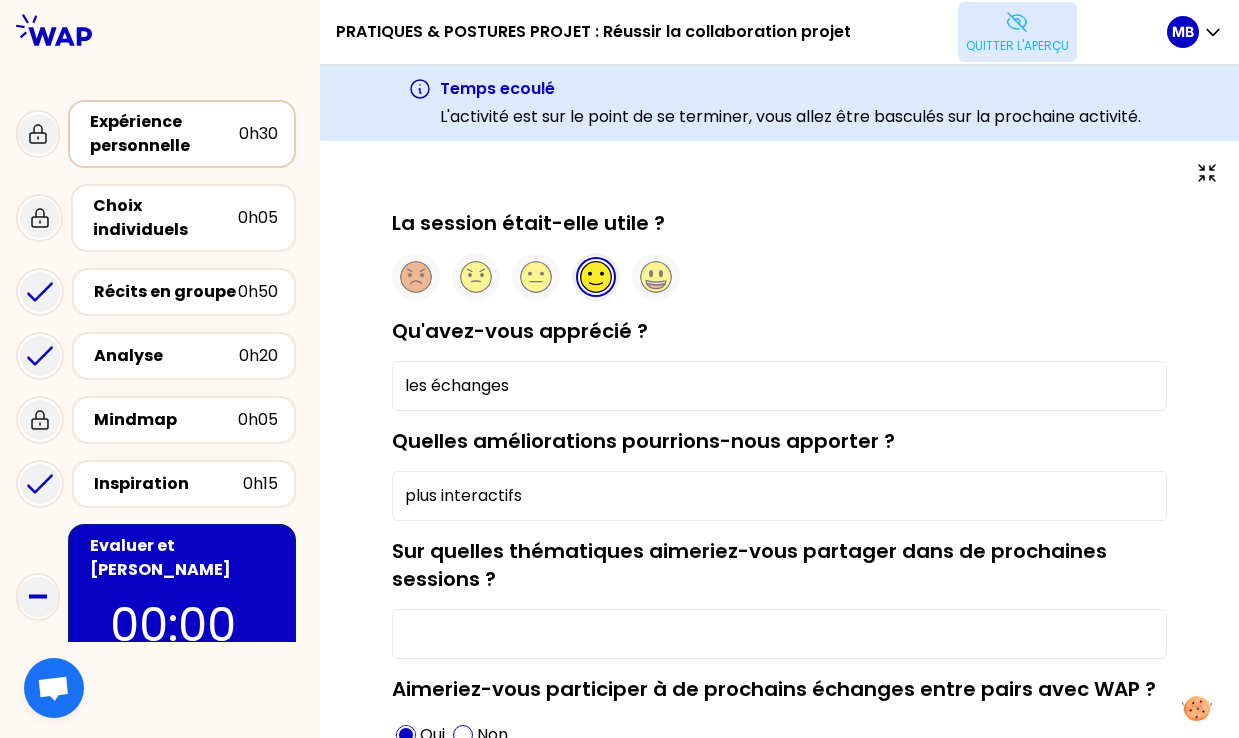 click on "Expérience personnelle" at bounding box center (164, 134) 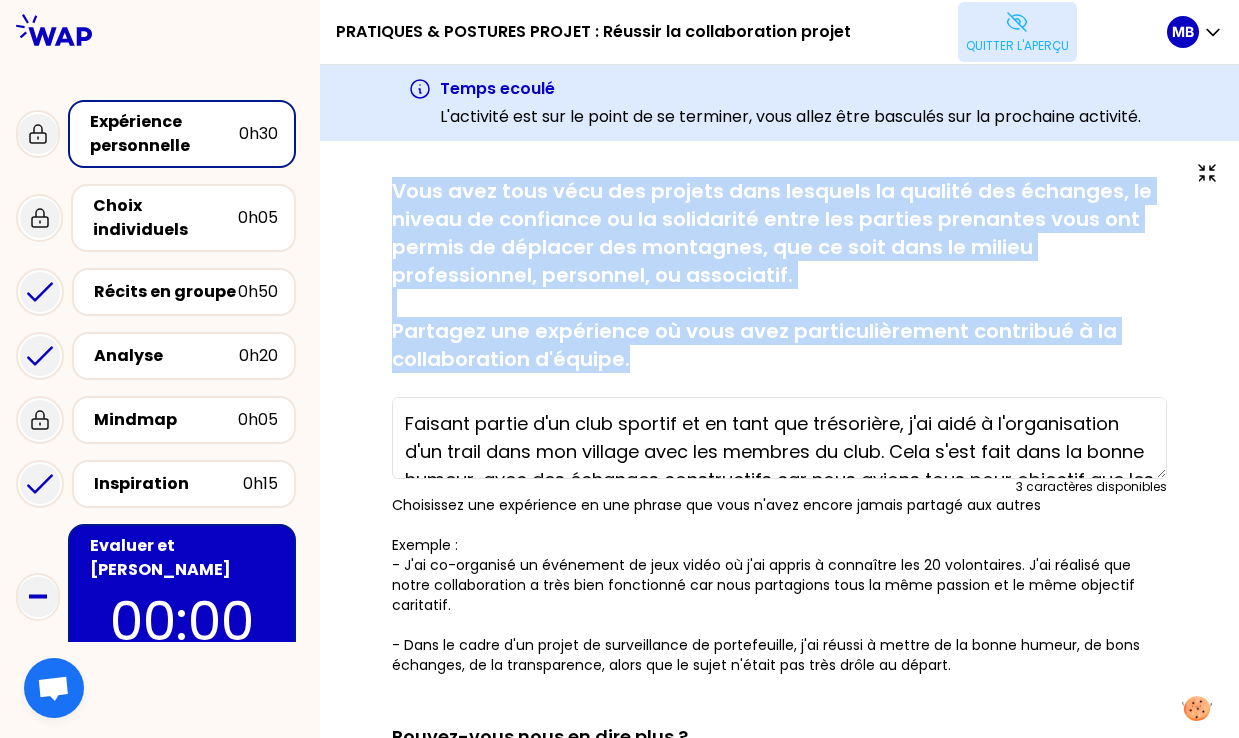 drag, startPoint x: 386, startPoint y: 189, endPoint x: 667, endPoint y: 356, distance: 326.87918 